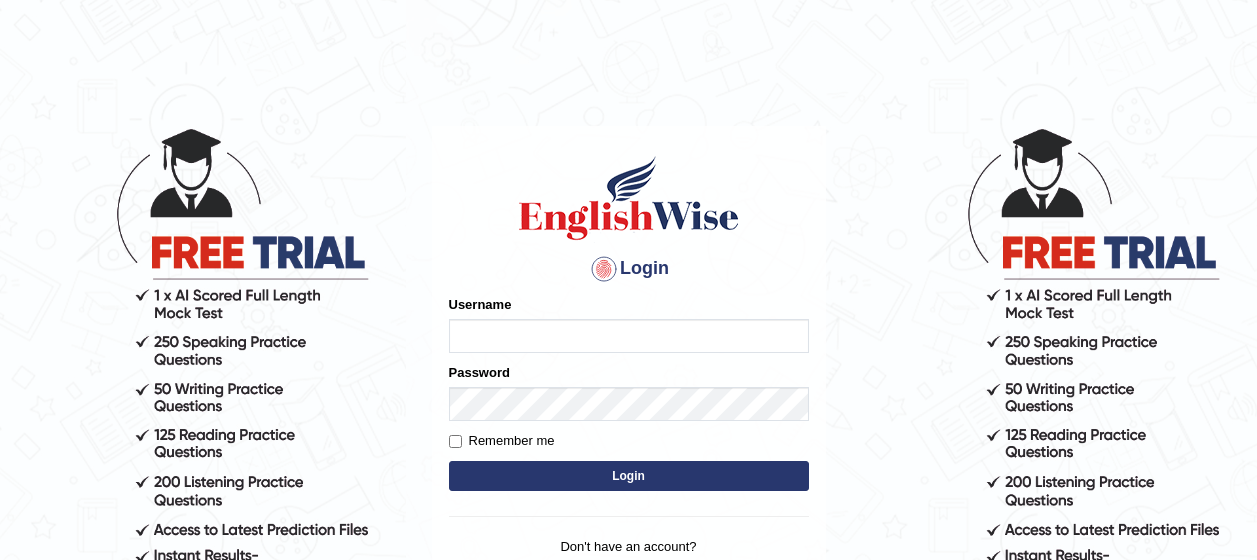 scroll, scrollTop: 0, scrollLeft: 0, axis: both 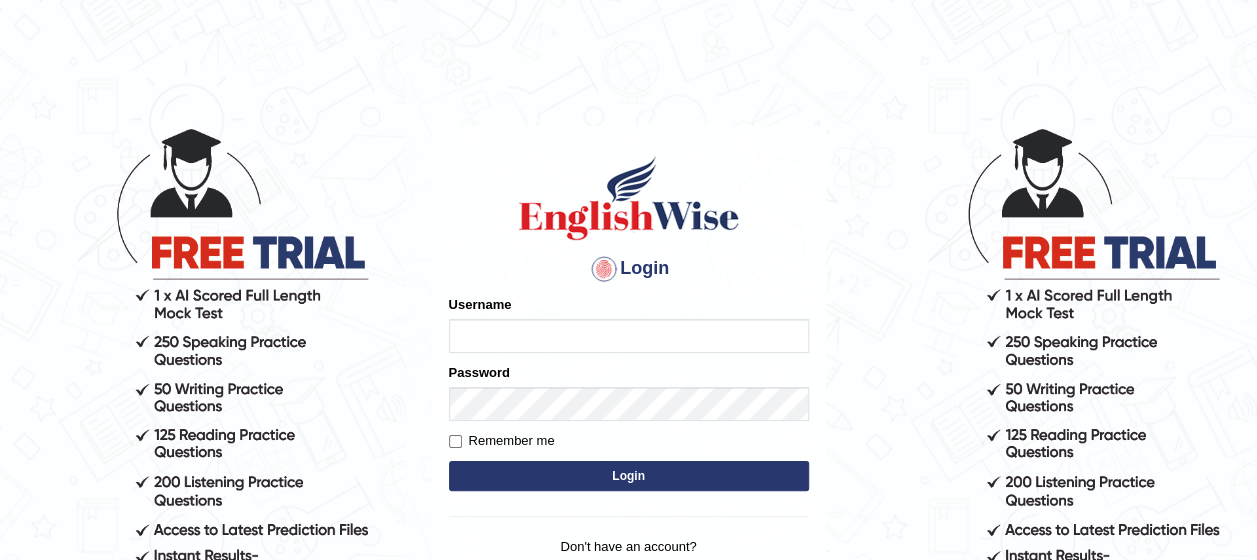 click on "Username" at bounding box center [629, 336] 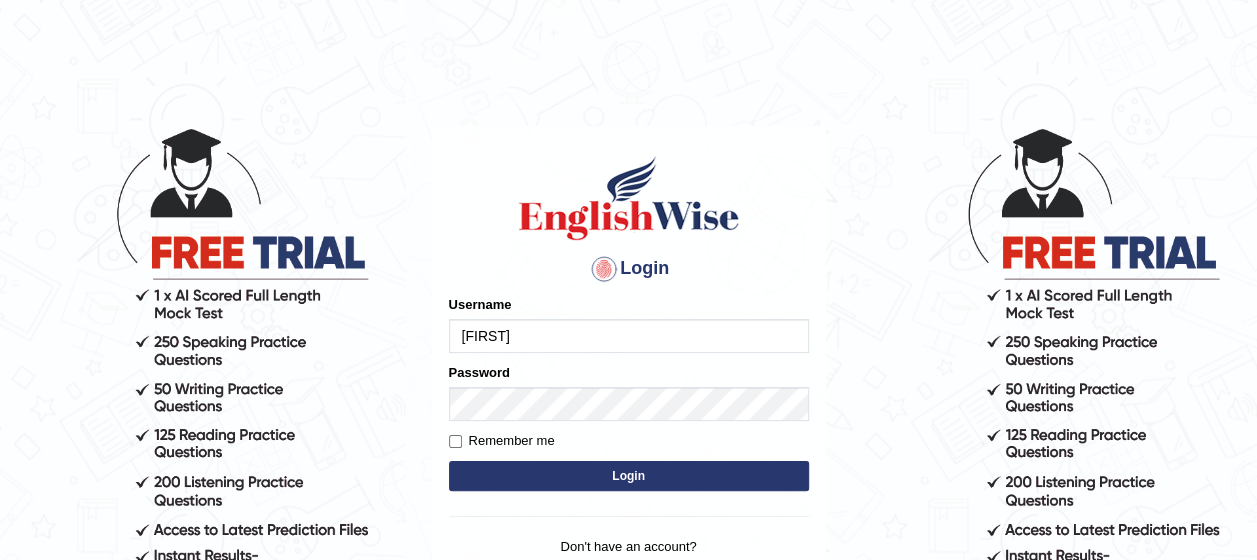 type on "Nazmul" 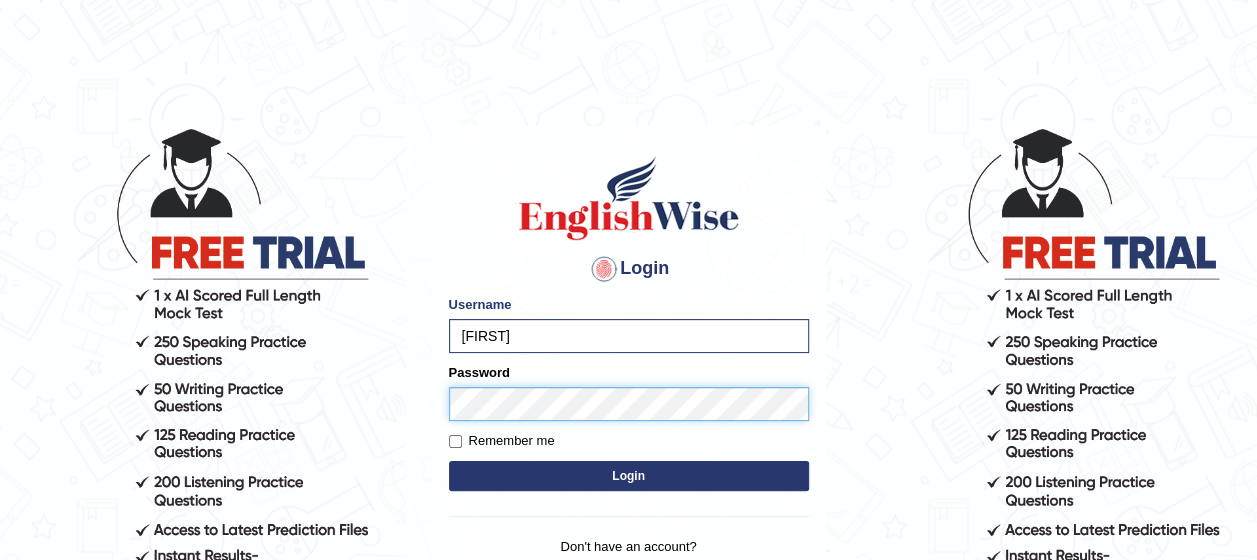 click on "Login" at bounding box center [629, 476] 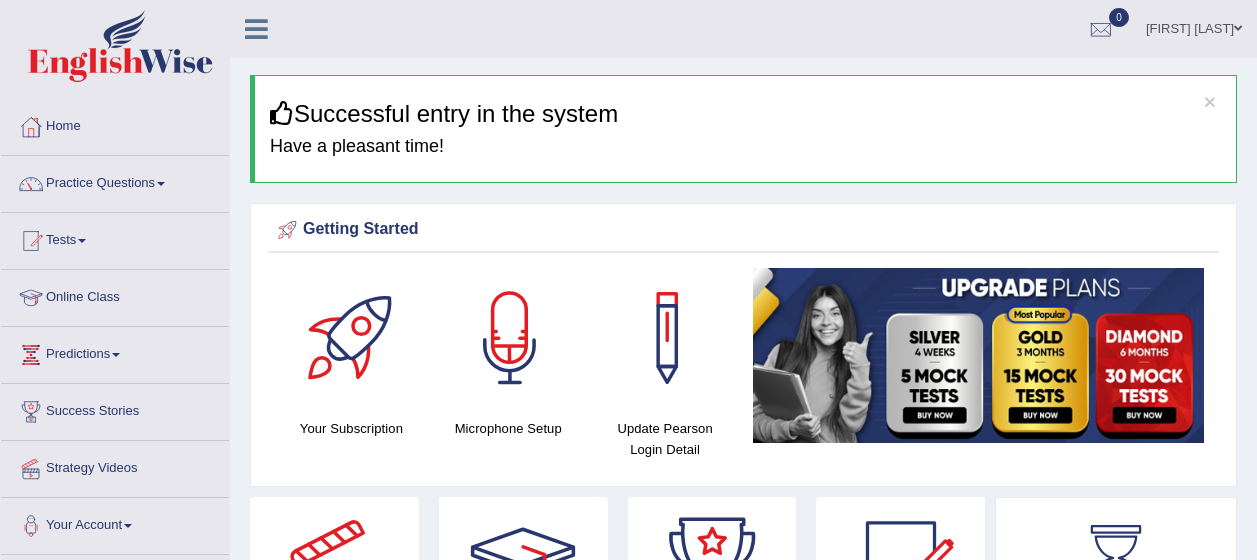 scroll, scrollTop: 0, scrollLeft: 0, axis: both 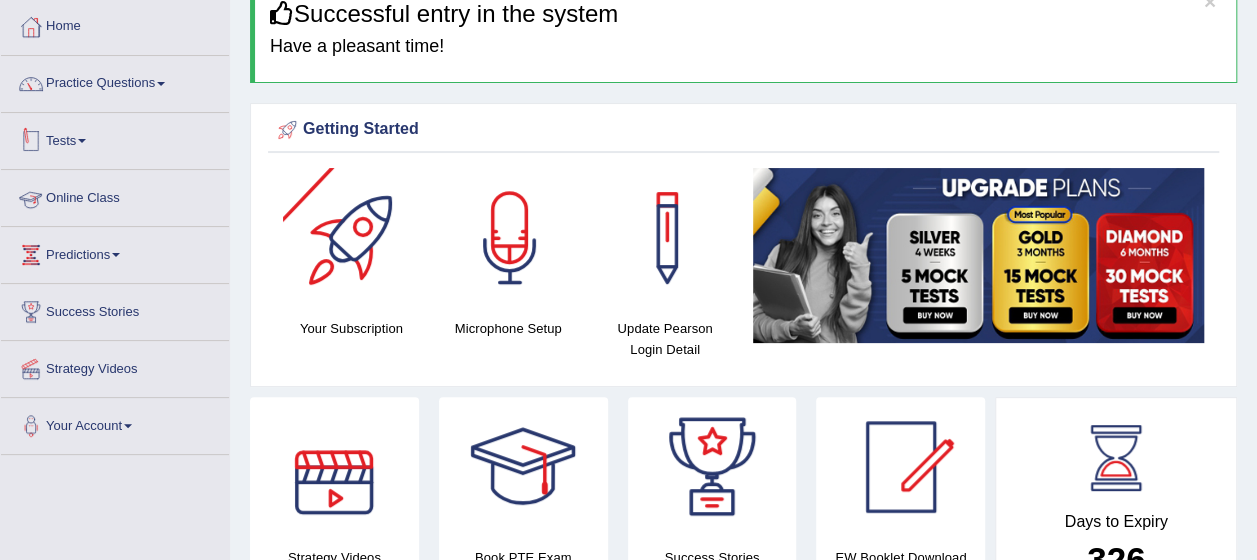 click on "Practice Questions" at bounding box center (115, 81) 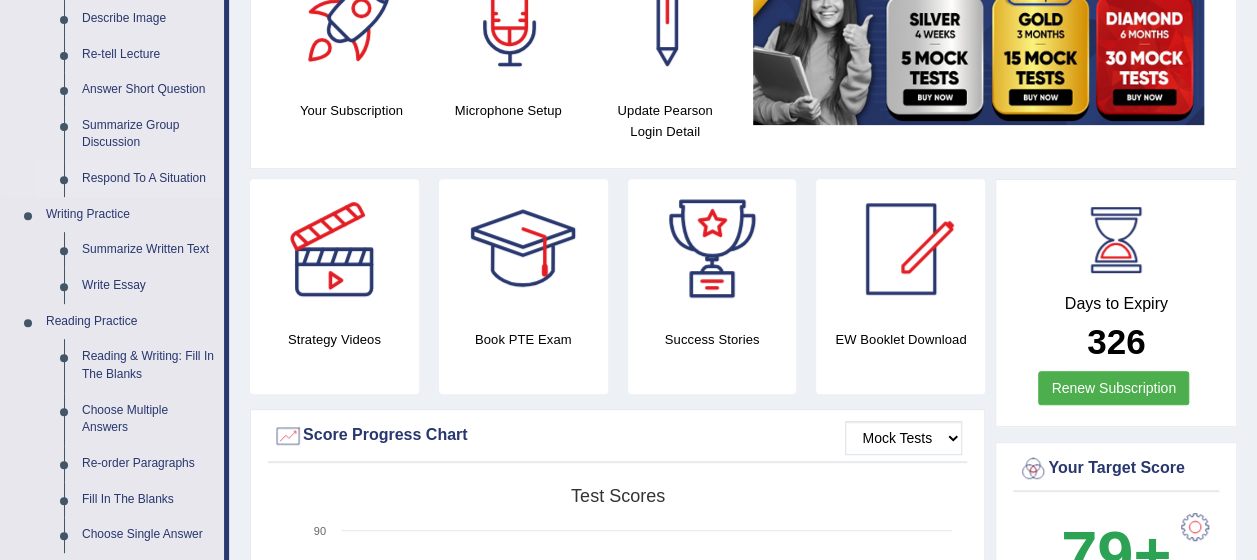 scroll, scrollTop: 500, scrollLeft: 0, axis: vertical 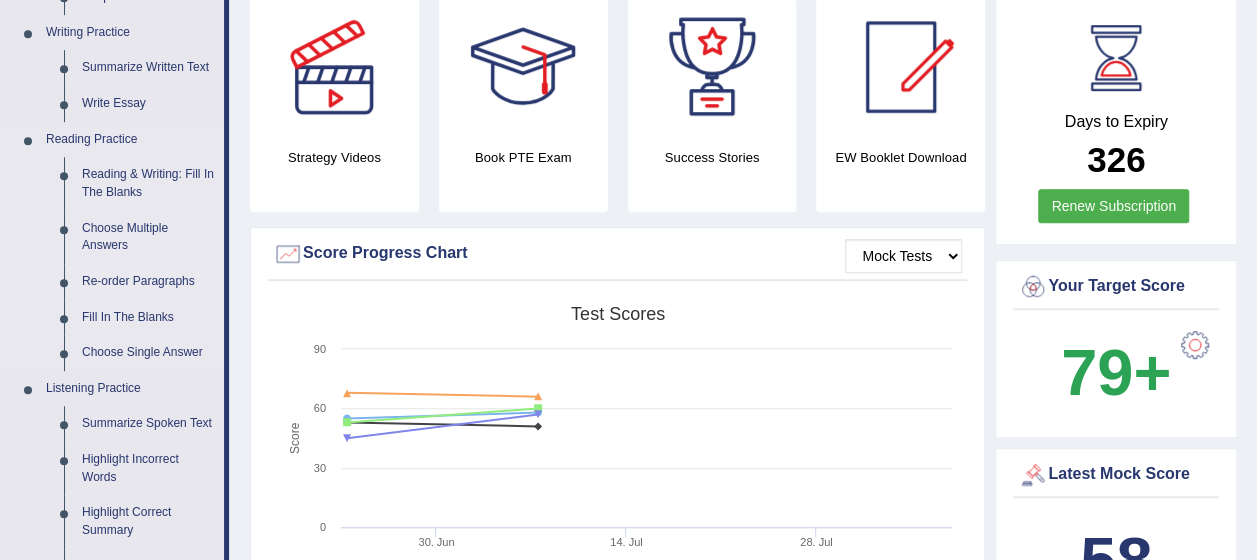 click on "Re-order Paragraphs" at bounding box center (148, 282) 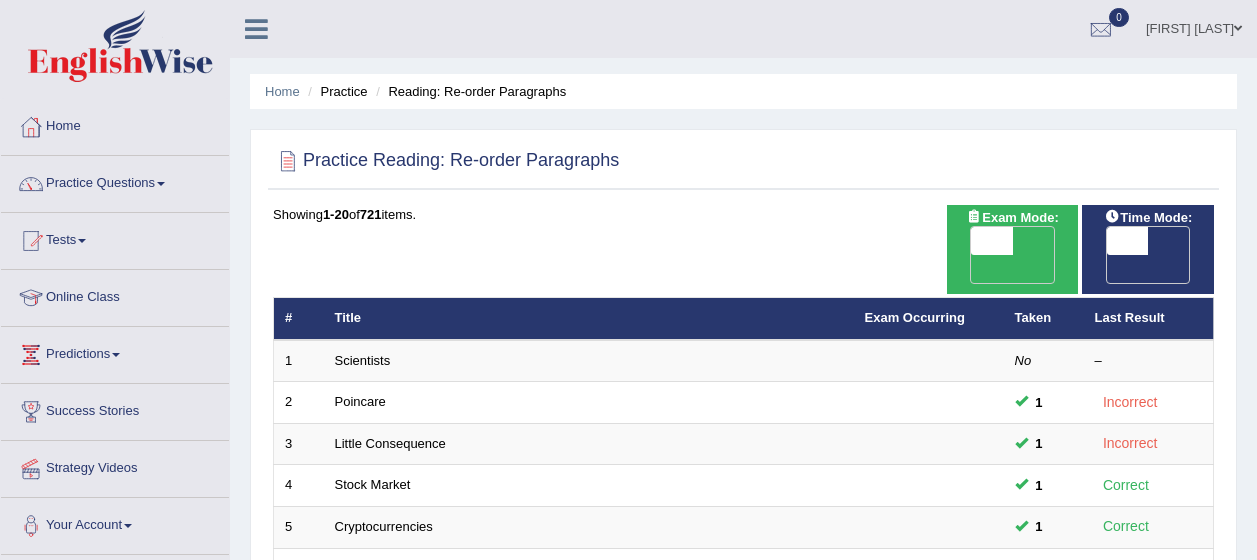 scroll, scrollTop: 0, scrollLeft: 0, axis: both 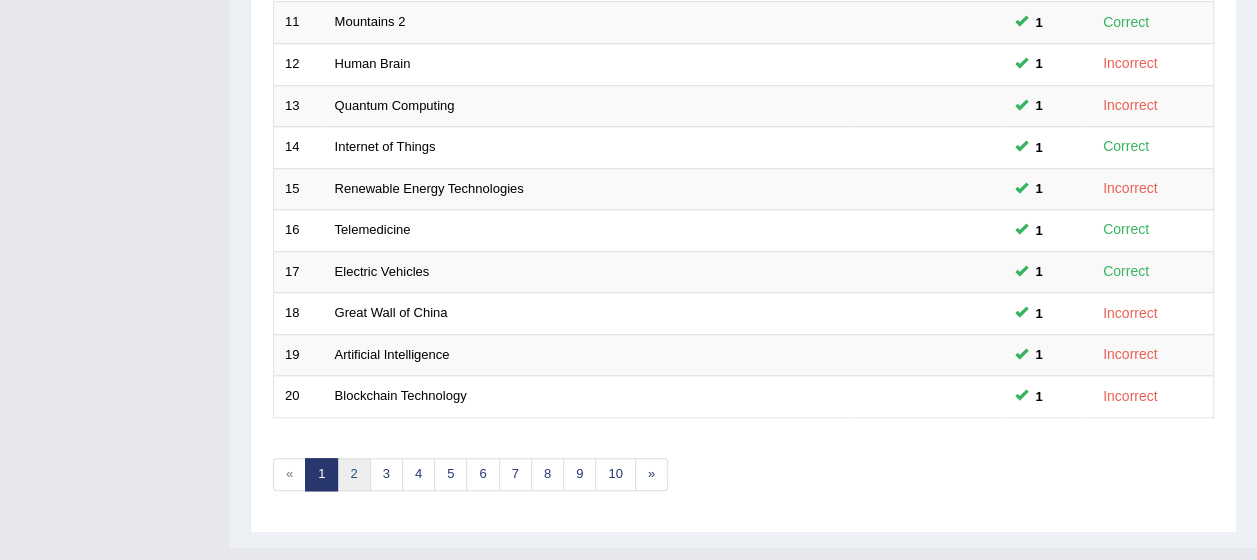 click on "2" at bounding box center [353, 474] 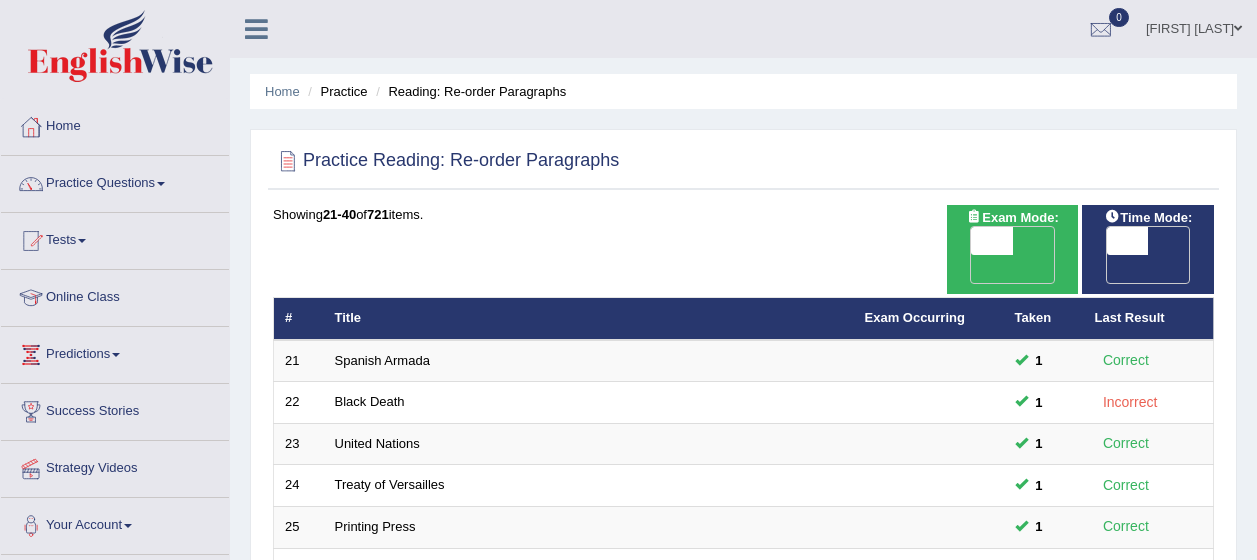 scroll, scrollTop: 20, scrollLeft: 0, axis: vertical 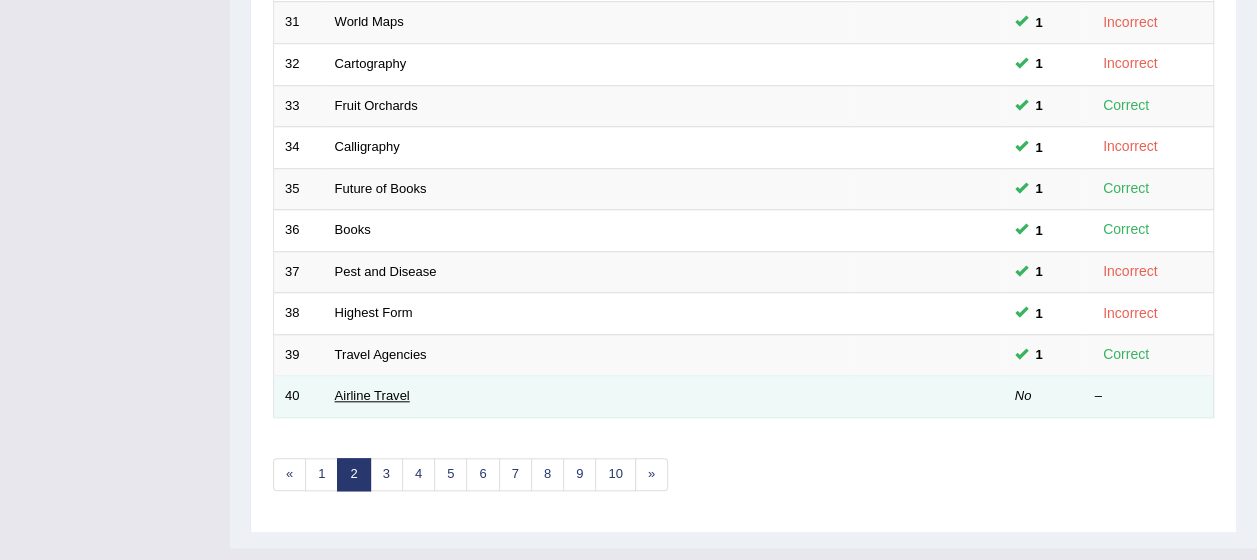 click on "Airline Travel" at bounding box center (372, 395) 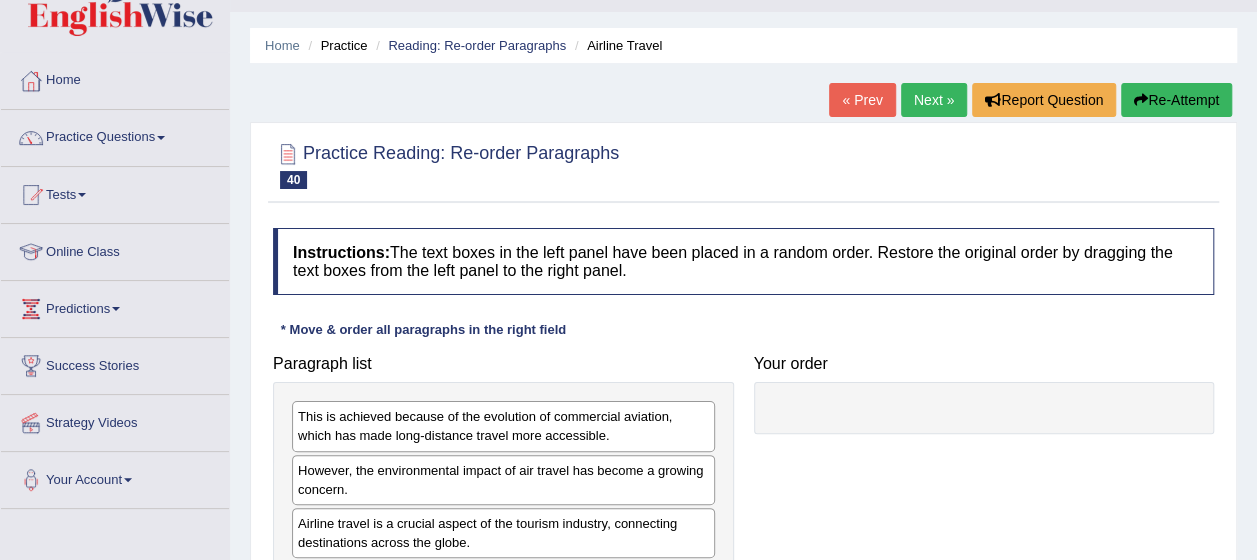 scroll, scrollTop: 0, scrollLeft: 0, axis: both 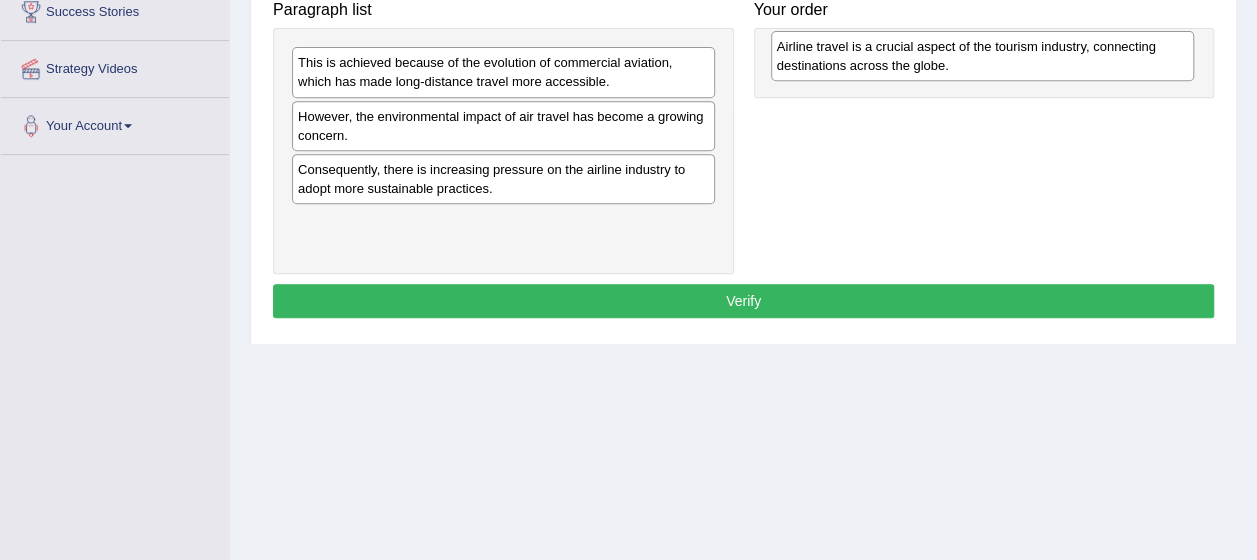 drag, startPoint x: 418, startPoint y: 178, endPoint x: 900, endPoint y: 54, distance: 497.69467 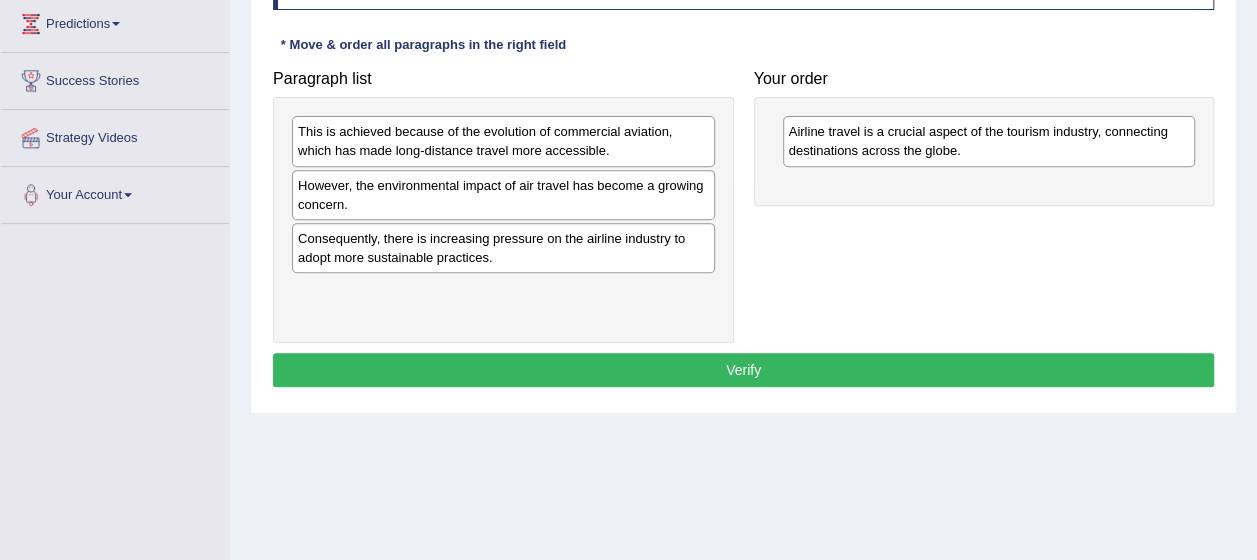 scroll, scrollTop: 300, scrollLeft: 0, axis: vertical 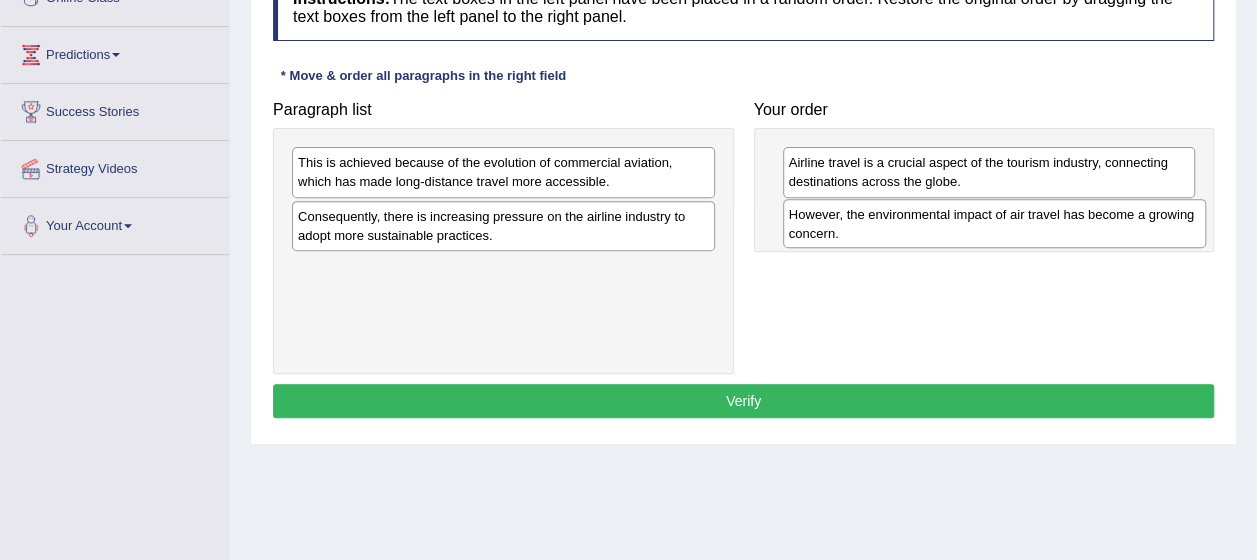 drag, startPoint x: 354, startPoint y: 237, endPoint x: 844, endPoint y: 234, distance: 490.0092 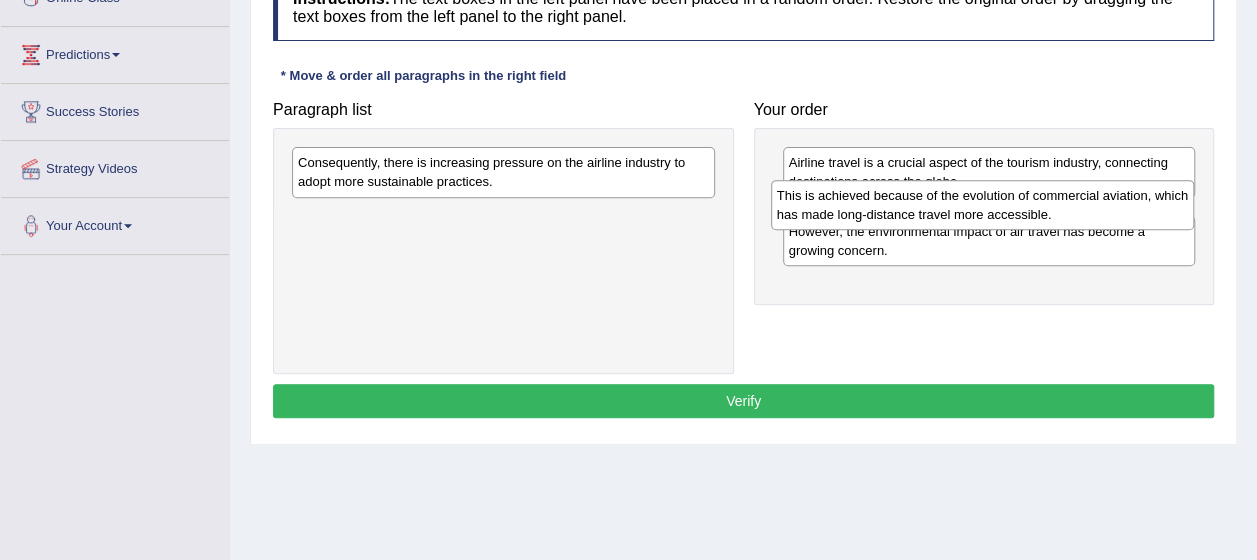 drag, startPoint x: 504, startPoint y: 174, endPoint x: 983, endPoint y: 207, distance: 480.1354 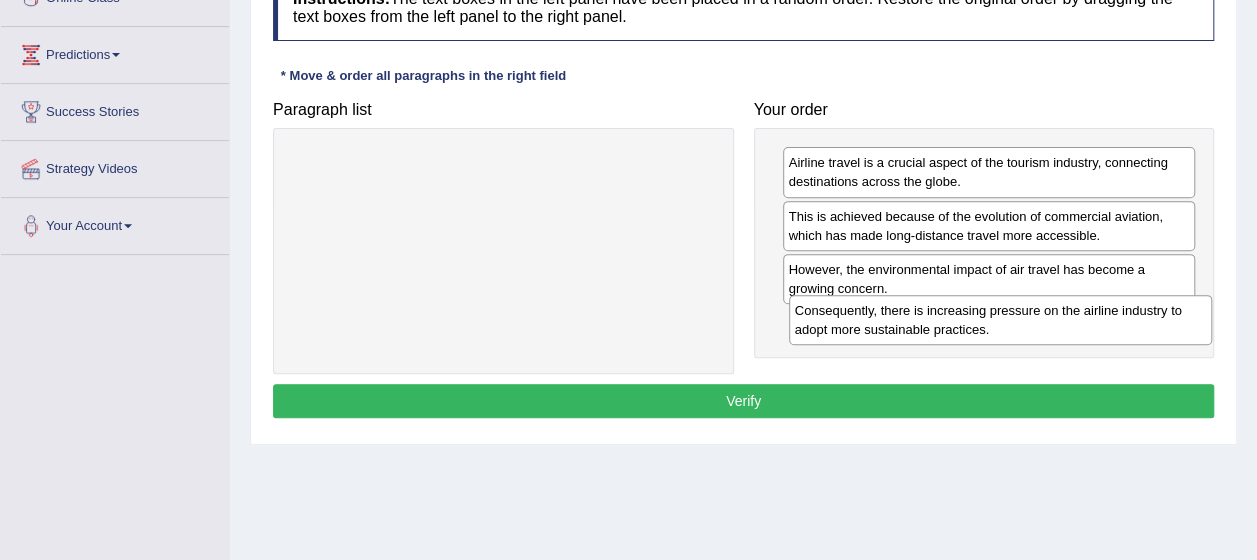 drag, startPoint x: 467, startPoint y: 178, endPoint x: 964, endPoint y: 326, distance: 518.56824 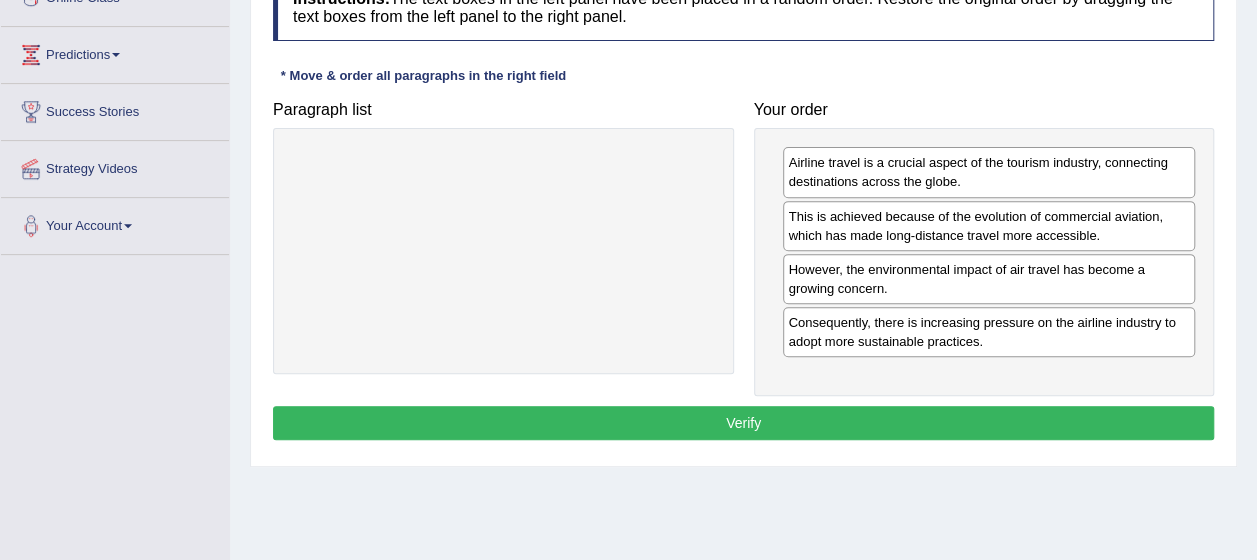 click on "Verify" at bounding box center [743, 423] 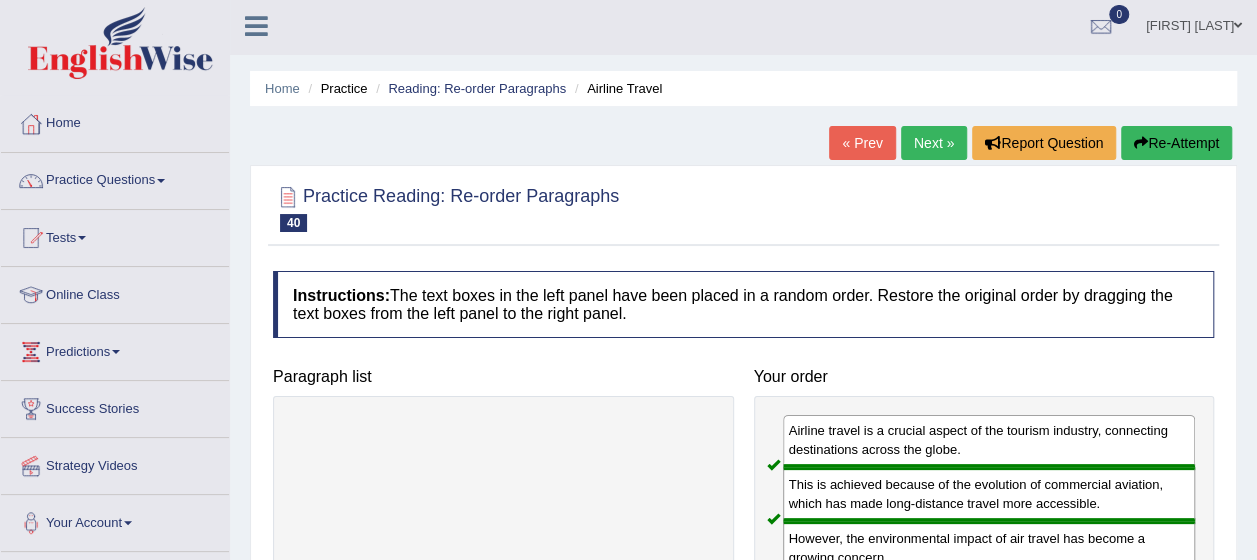 scroll, scrollTop: 0, scrollLeft: 0, axis: both 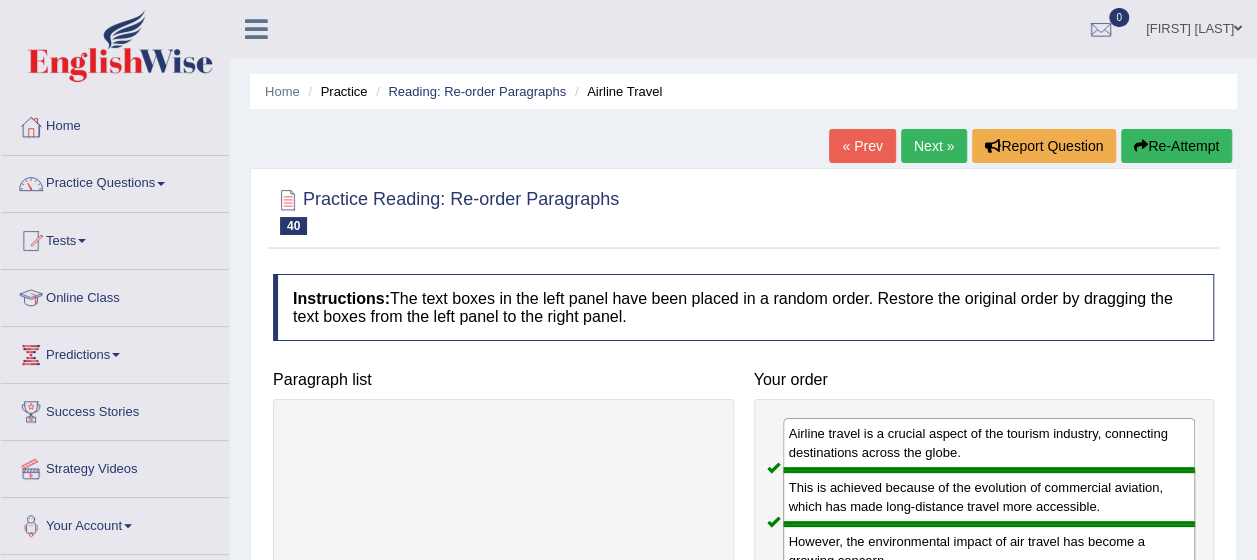 click on "Next »" at bounding box center (934, 146) 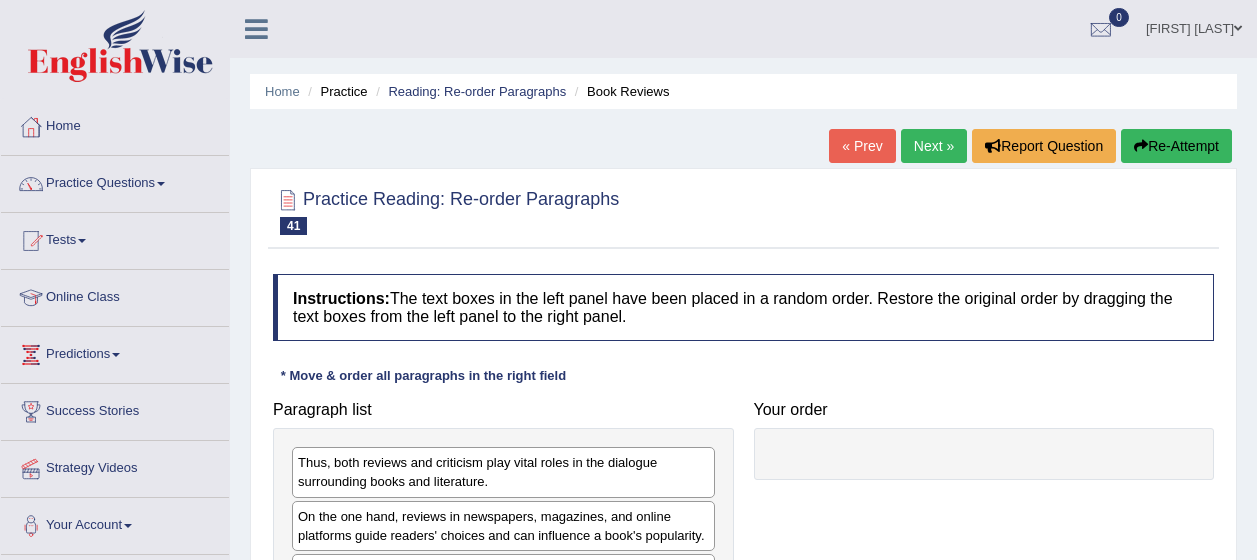 scroll, scrollTop: 0, scrollLeft: 0, axis: both 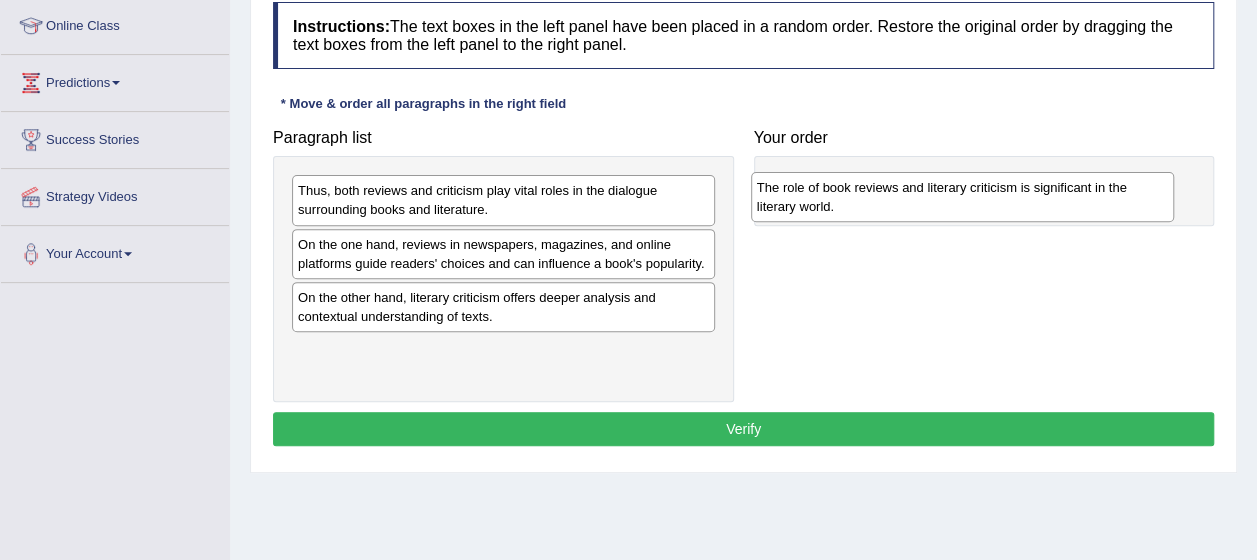 drag, startPoint x: 383, startPoint y: 310, endPoint x: 838, endPoint y: 194, distance: 469.55405 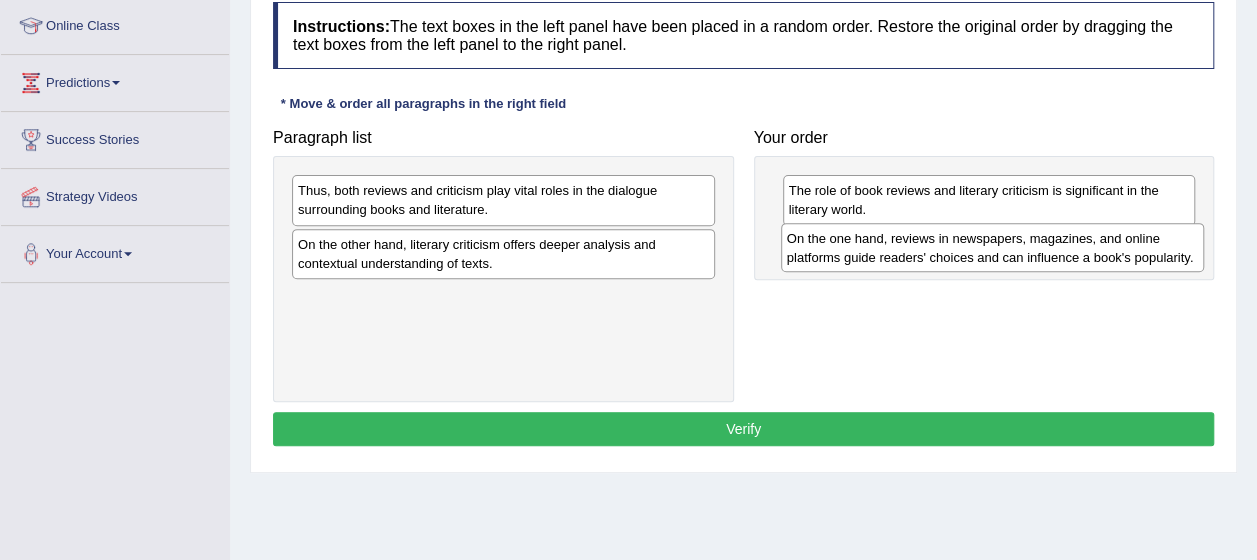 drag, startPoint x: 386, startPoint y: 242, endPoint x: 845, endPoint y: 252, distance: 459.10892 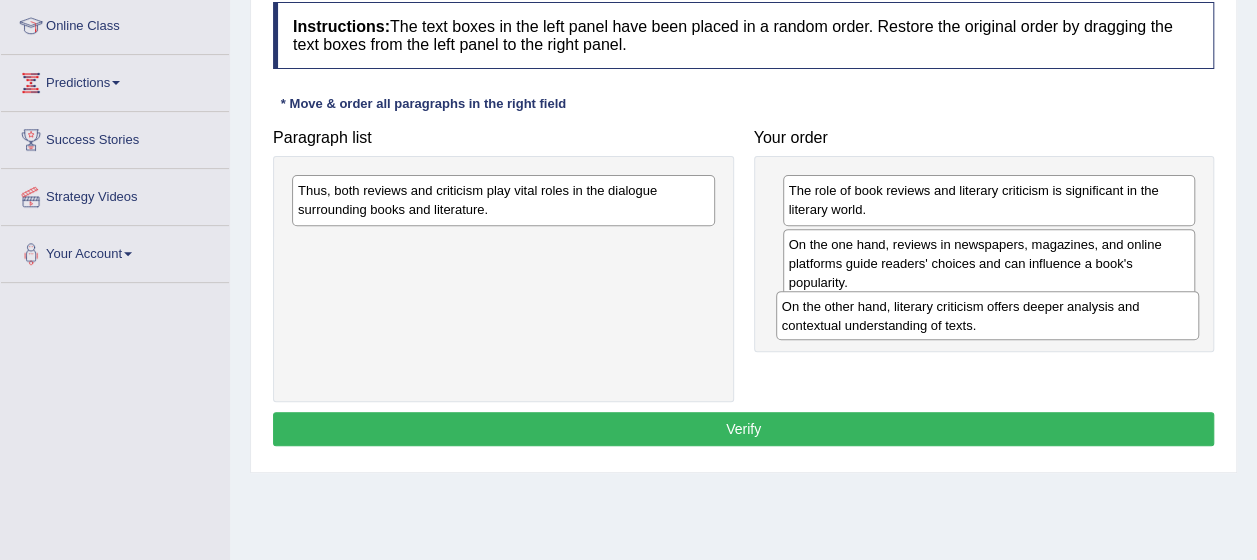 drag, startPoint x: 365, startPoint y: 244, endPoint x: 849, endPoint y: 307, distance: 488.08298 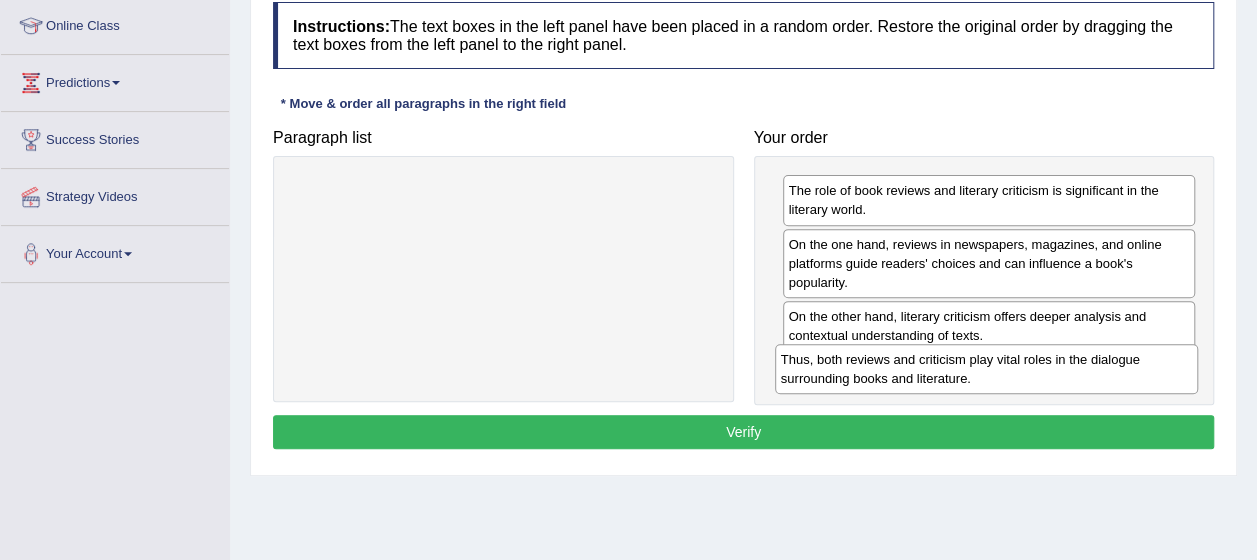 drag, startPoint x: 411, startPoint y: 208, endPoint x: 893, endPoint y: 377, distance: 510.76904 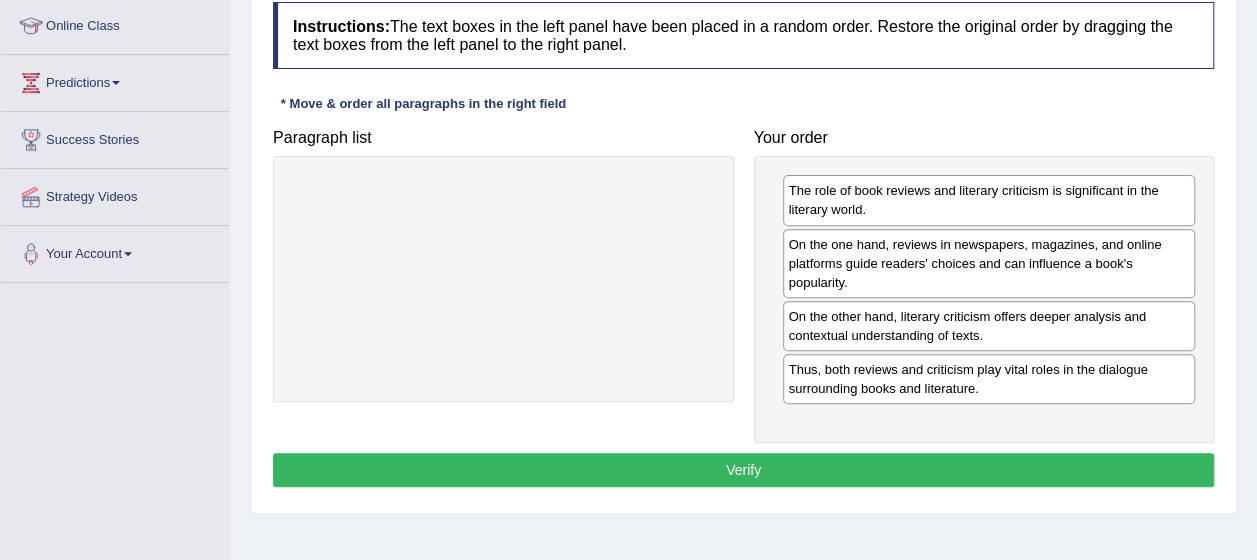 click on "Verify" at bounding box center [743, 470] 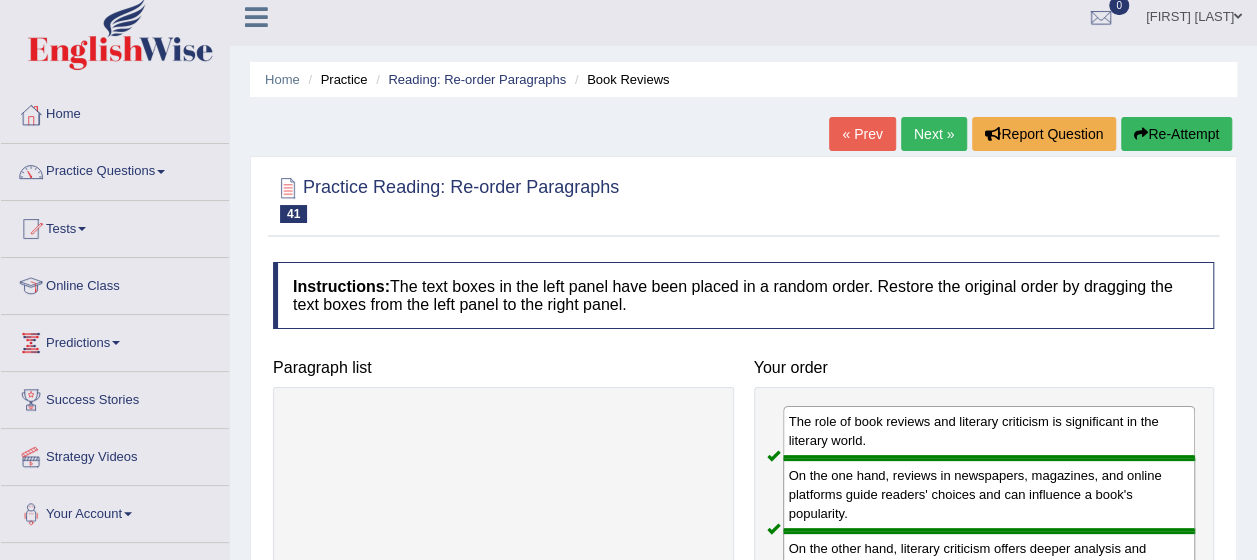 scroll, scrollTop: 0, scrollLeft: 0, axis: both 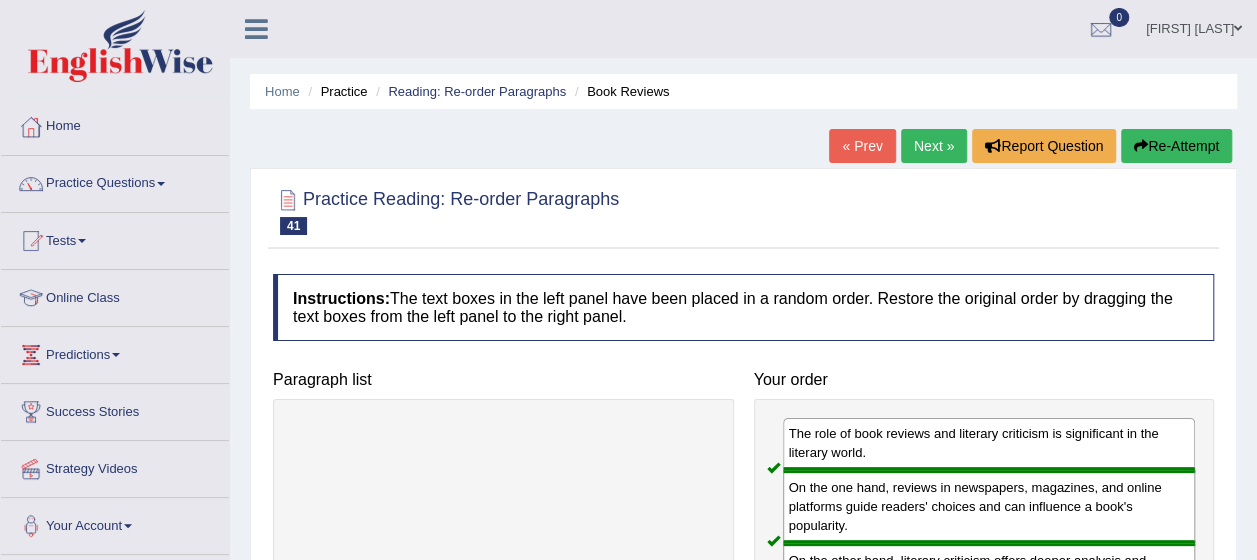 click on "Next »" at bounding box center [934, 146] 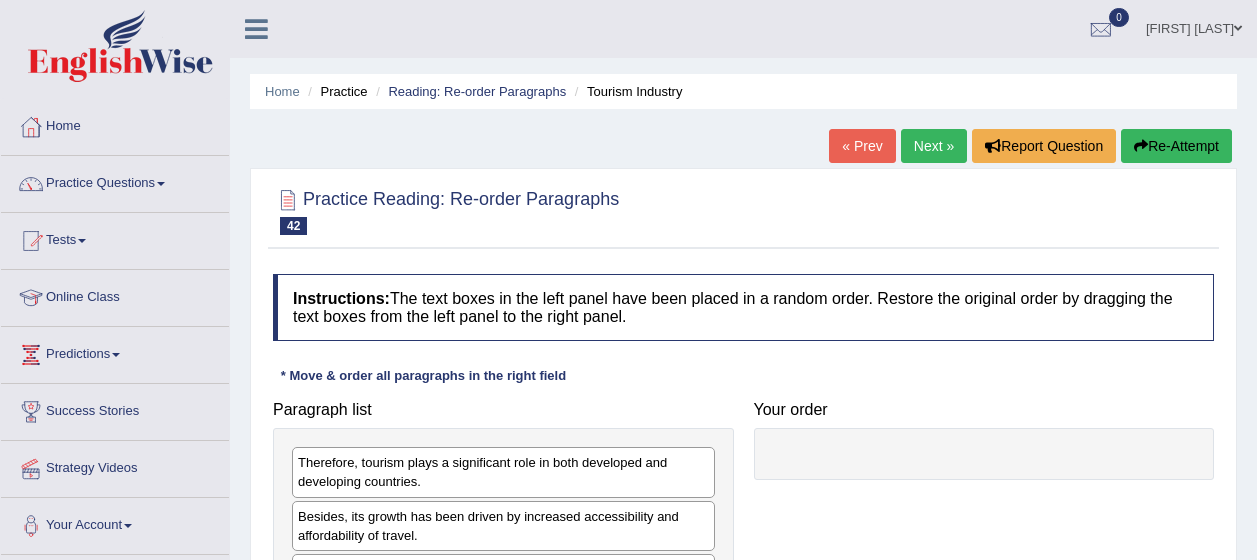 scroll, scrollTop: 0, scrollLeft: 0, axis: both 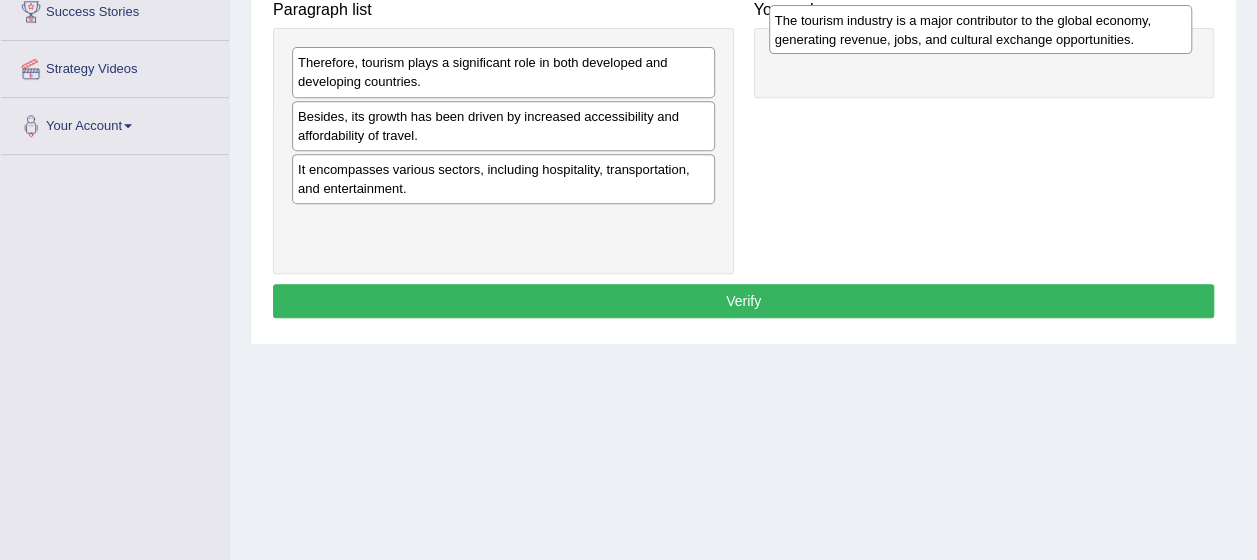 drag, startPoint x: 426, startPoint y: 234, endPoint x: 887, endPoint y: 48, distance: 497.10864 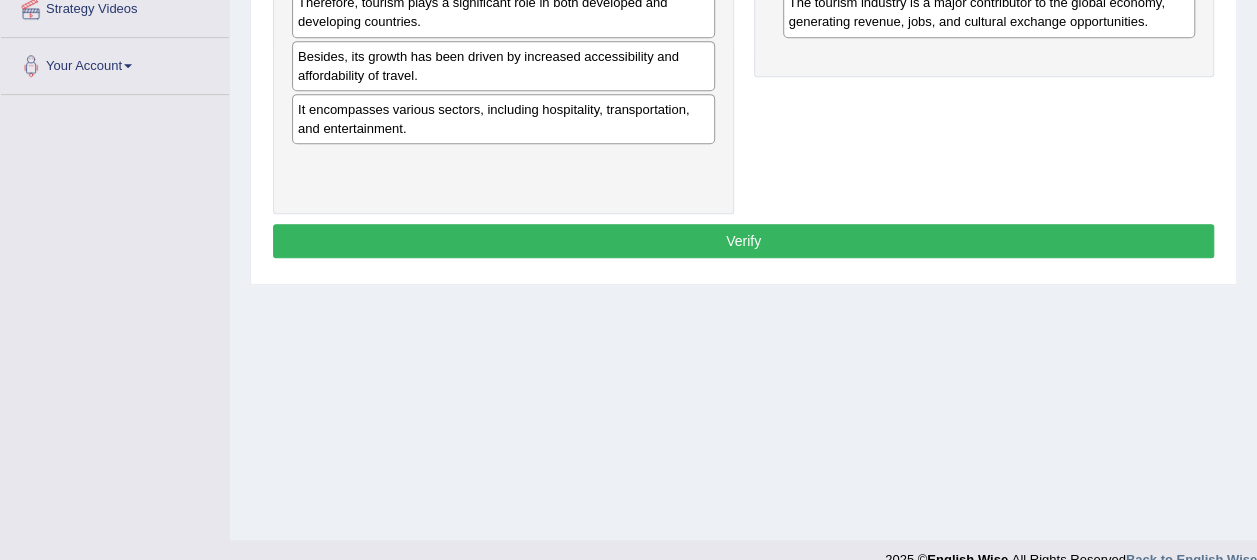 scroll, scrollTop: 490, scrollLeft: 0, axis: vertical 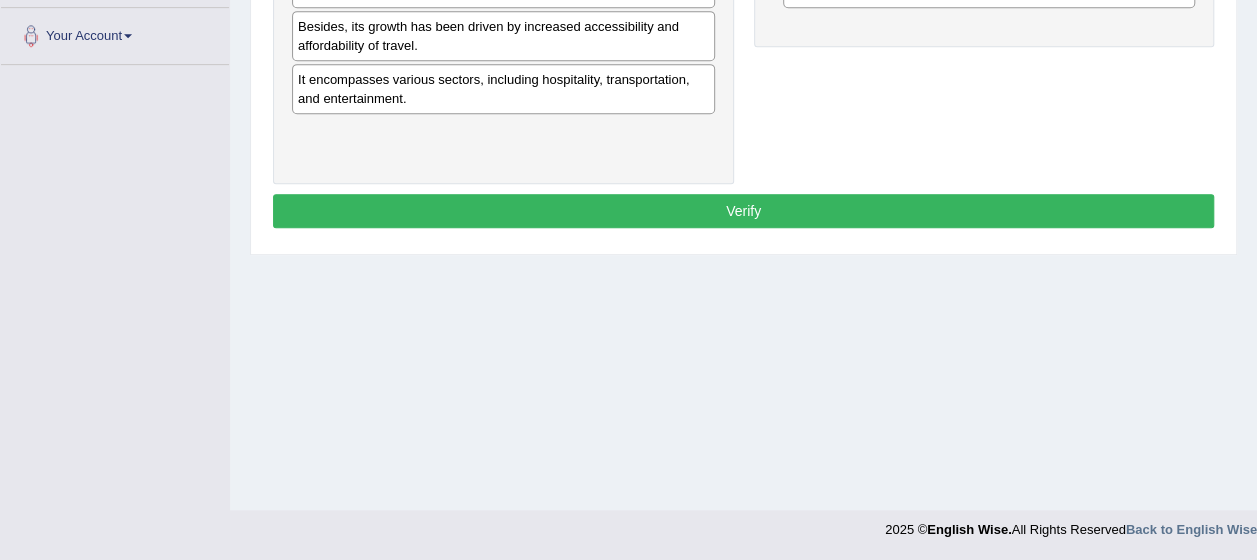 drag, startPoint x: 872, startPoint y: 533, endPoint x: 1110, endPoint y: 542, distance: 238.1701 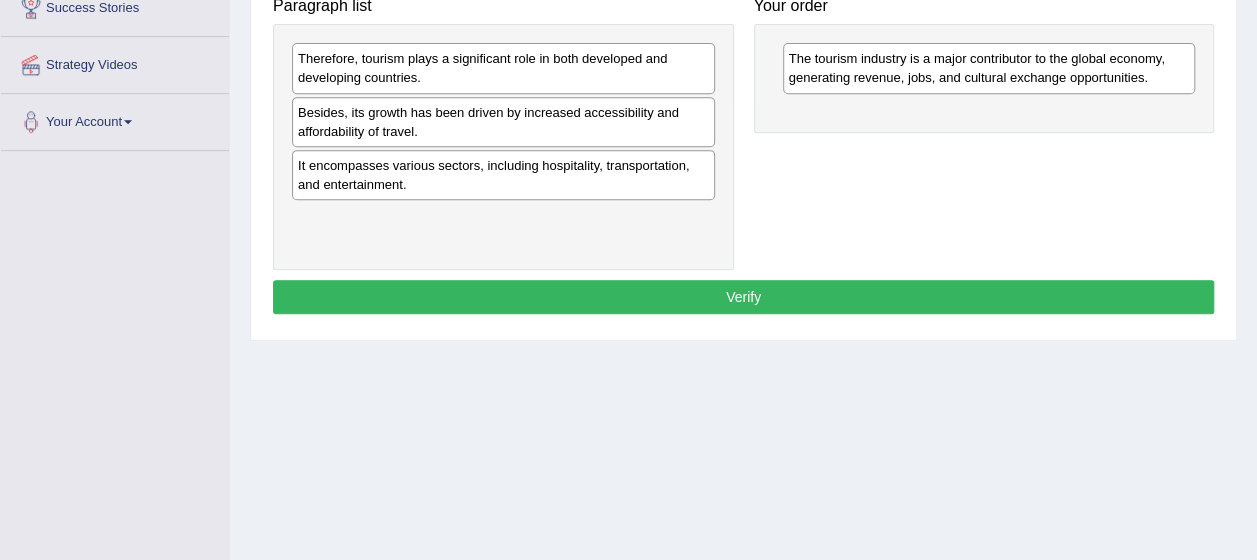 scroll, scrollTop: 290, scrollLeft: 0, axis: vertical 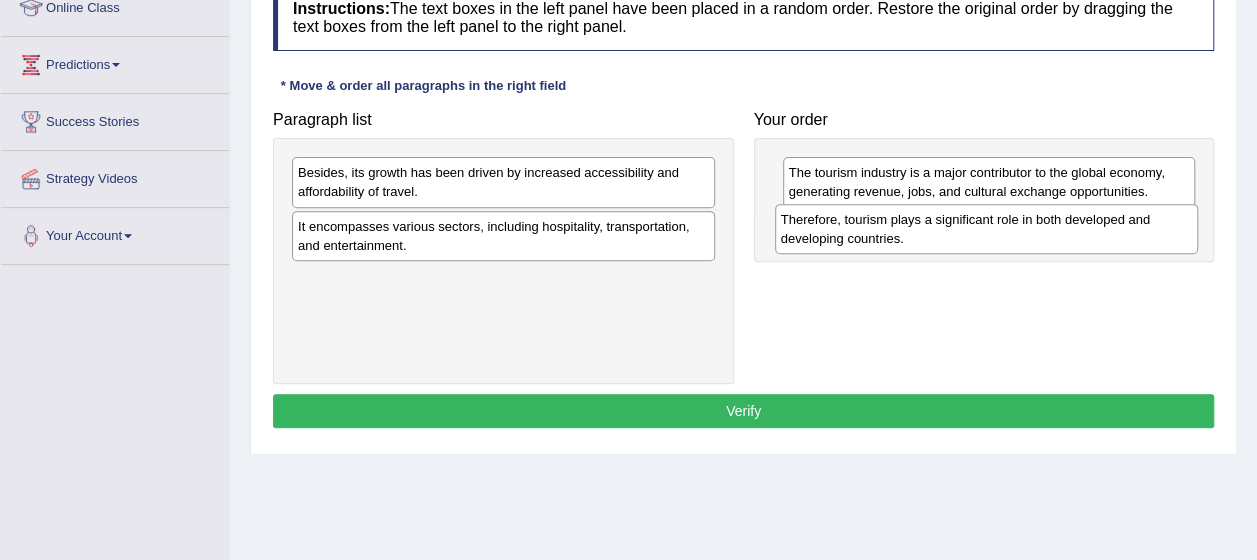 drag, startPoint x: 382, startPoint y: 190, endPoint x: 865, endPoint y: 237, distance: 485.28137 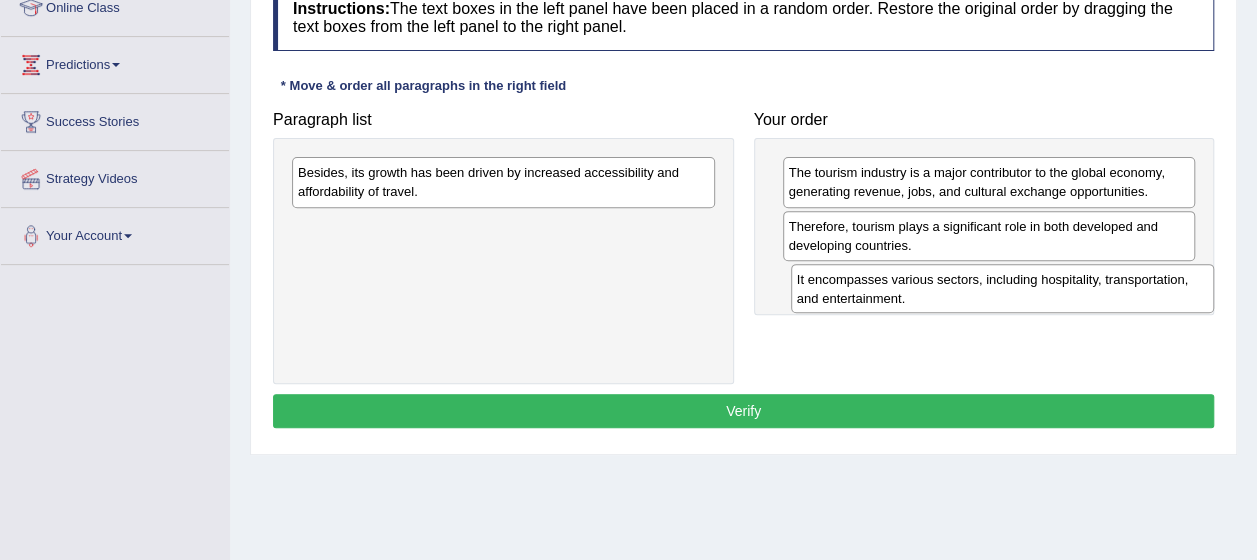 drag, startPoint x: 583, startPoint y: 254, endPoint x: 832, endPoint y: 223, distance: 250.9223 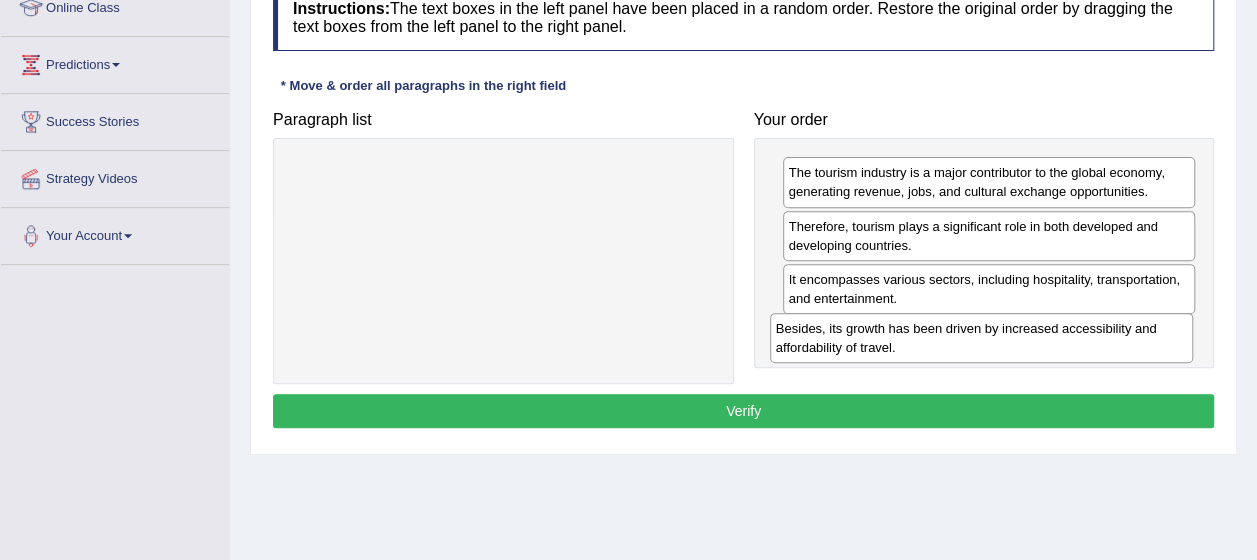 drag, startPoint x: 544, startPoint y: 174, endPoint x: 1023, endPoint y: 329, distance: 503.45407 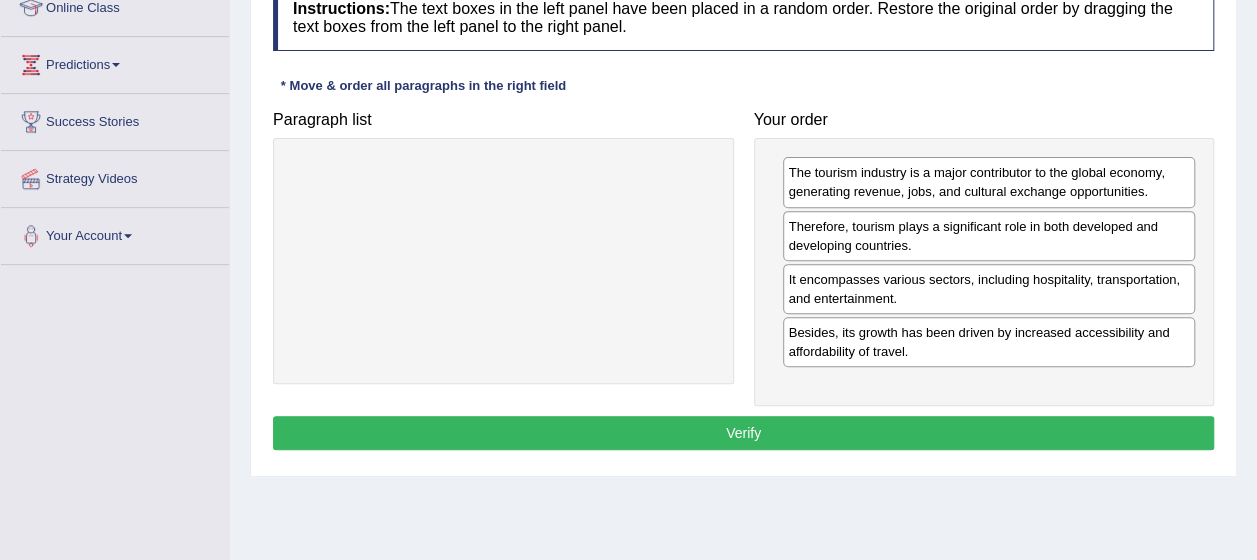click on "Verify" at bounding box center (743, 433) 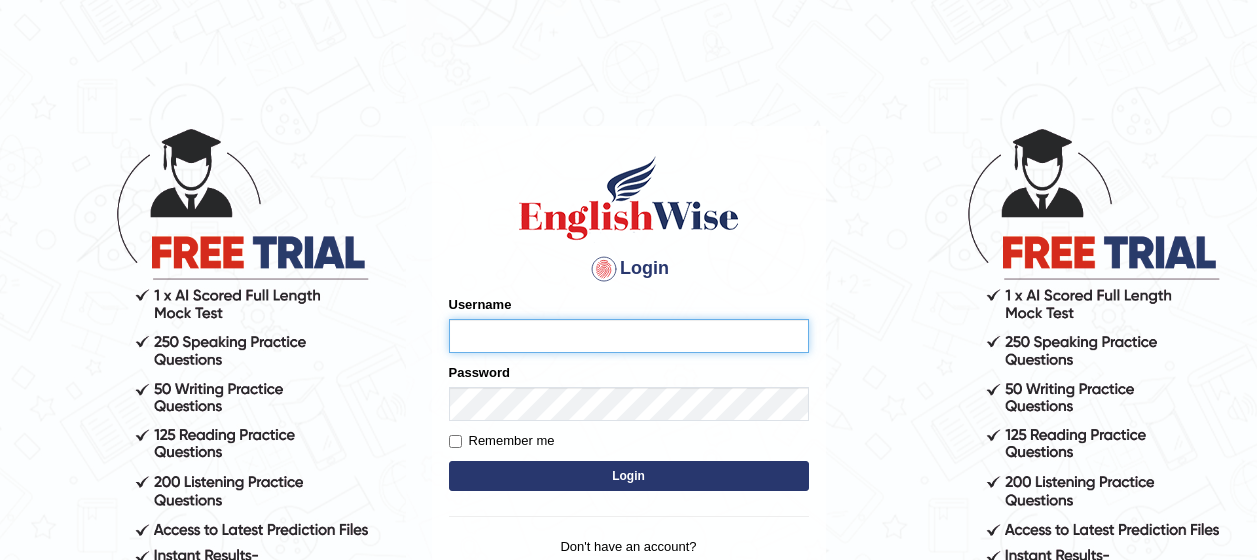 scroll, scrollTop: 0, scrollLeft: 0, axis: both 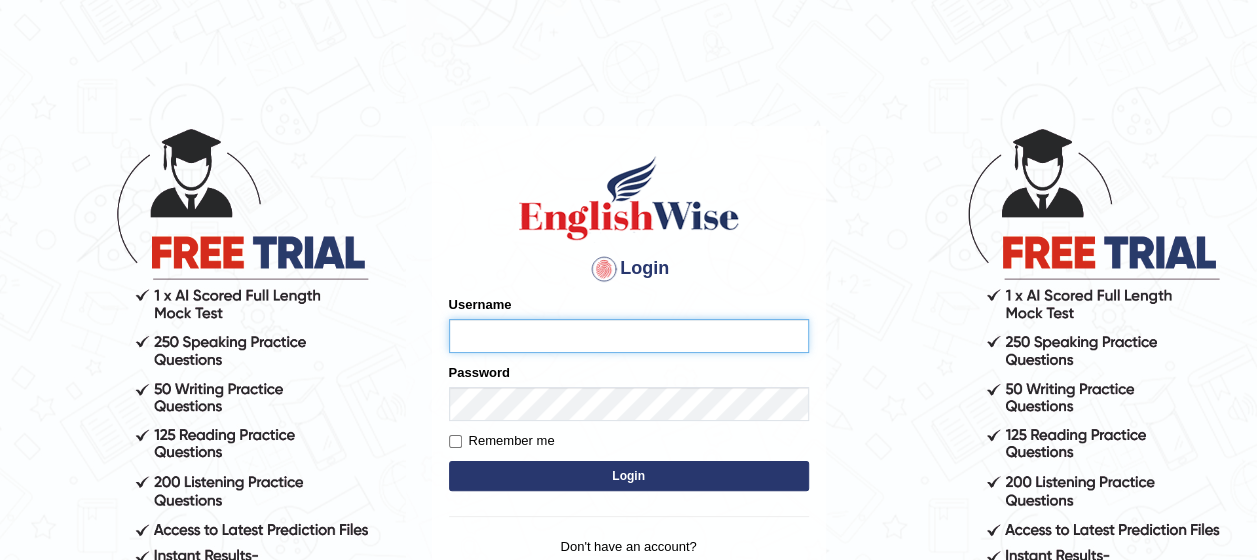 click on "Username" at bounding box center [629, 336] 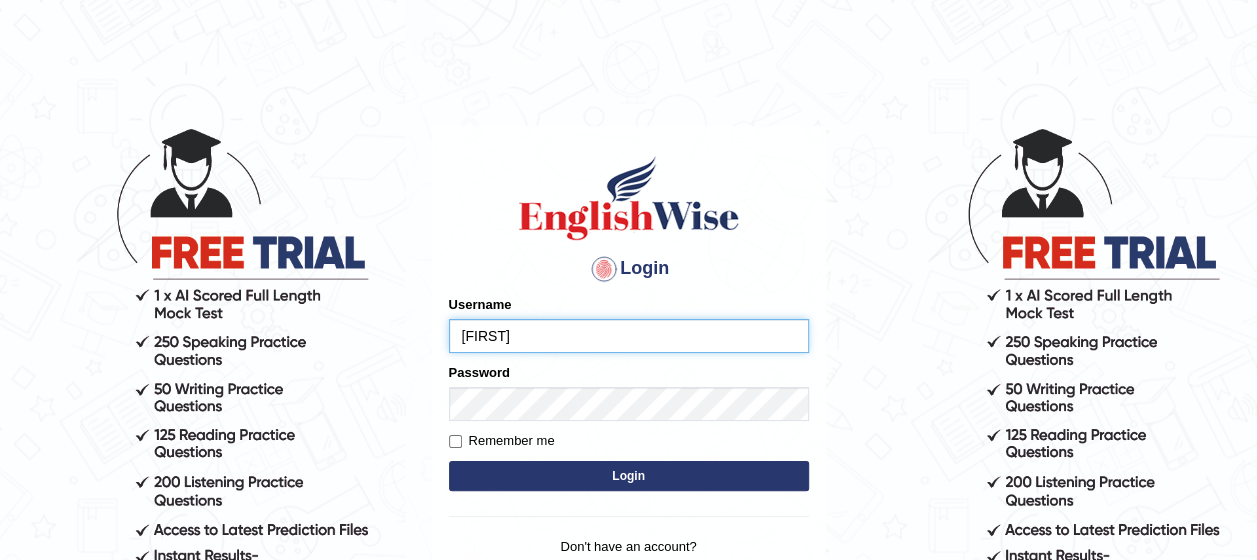 type on "Nazmul" 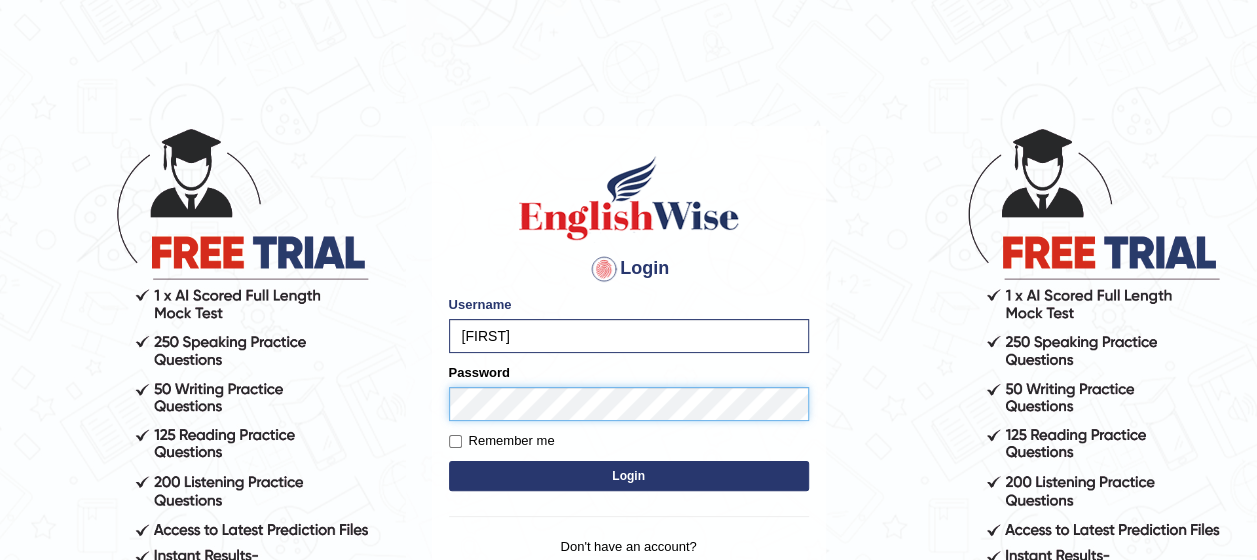 click on "Login" at bounding box center (629, 476) 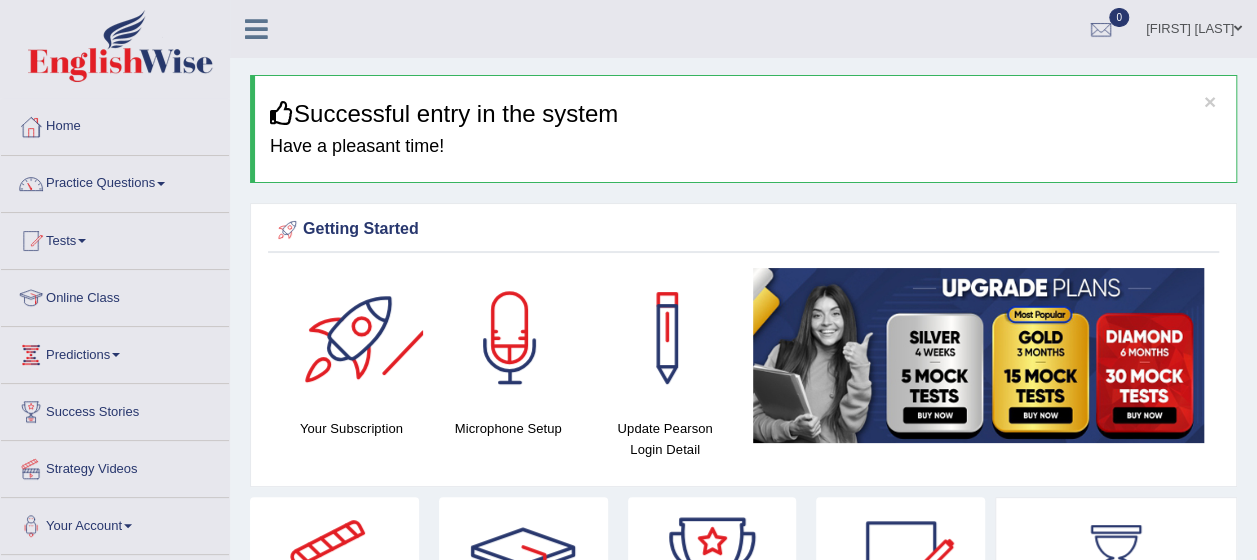 scroll, scrollTop: 290, scrollLeft: 0, axis: vertical 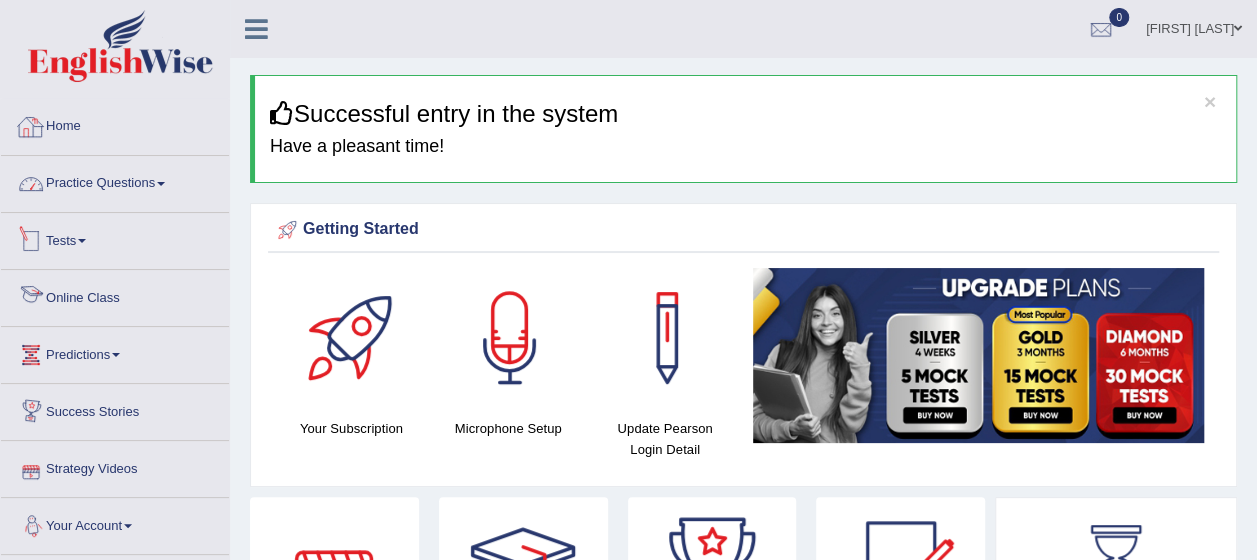 click on "Practice Questions" at bounding box center [115, 181] 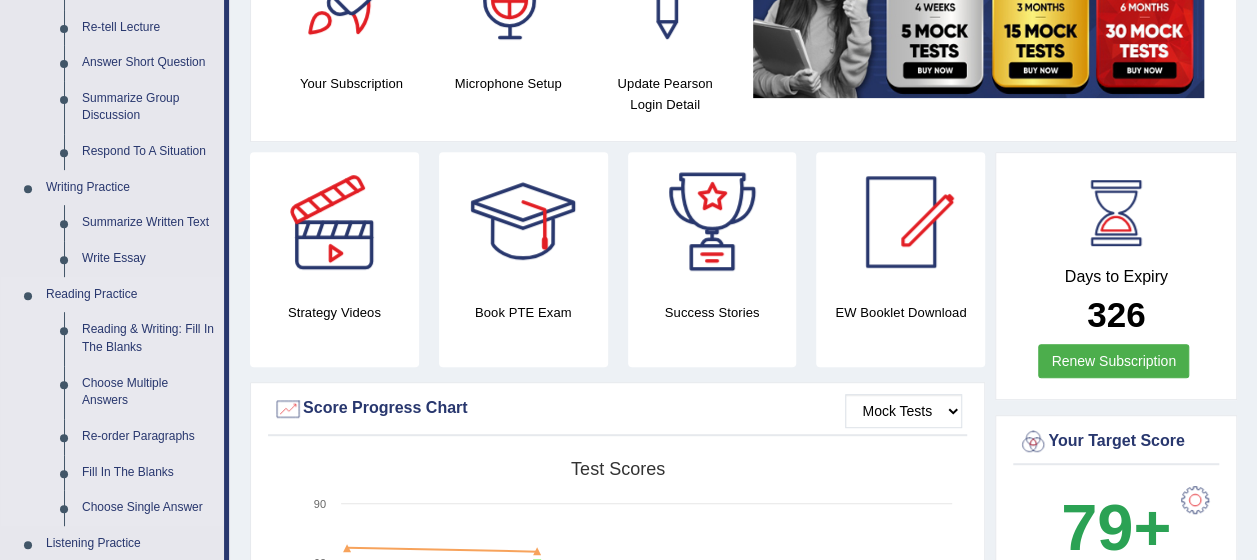 scroll, scrollTop: 400, scrollLeft: 0, axis: vertical 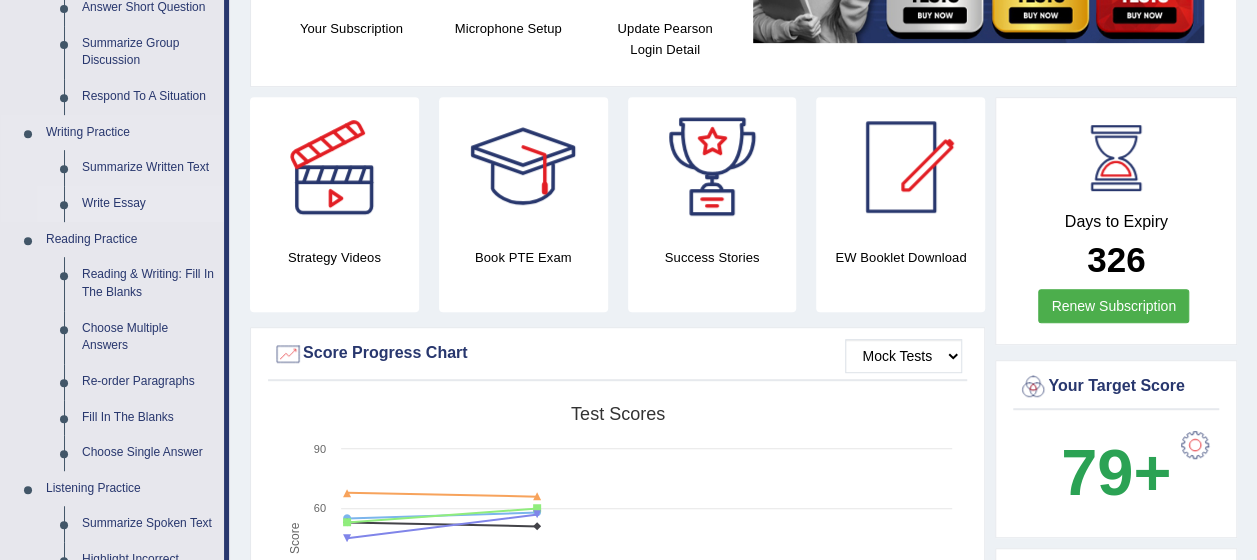 click on "Write Essay" at bounding box center (148, 204) 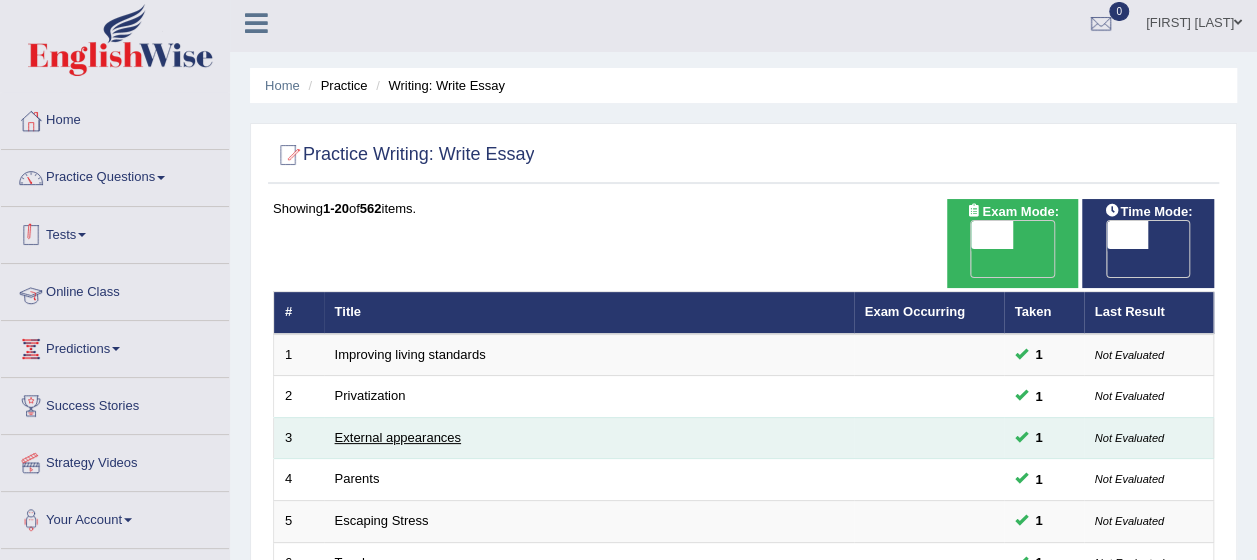 scroll, scrollTop: 0, scrollLeft: 0, axis: both 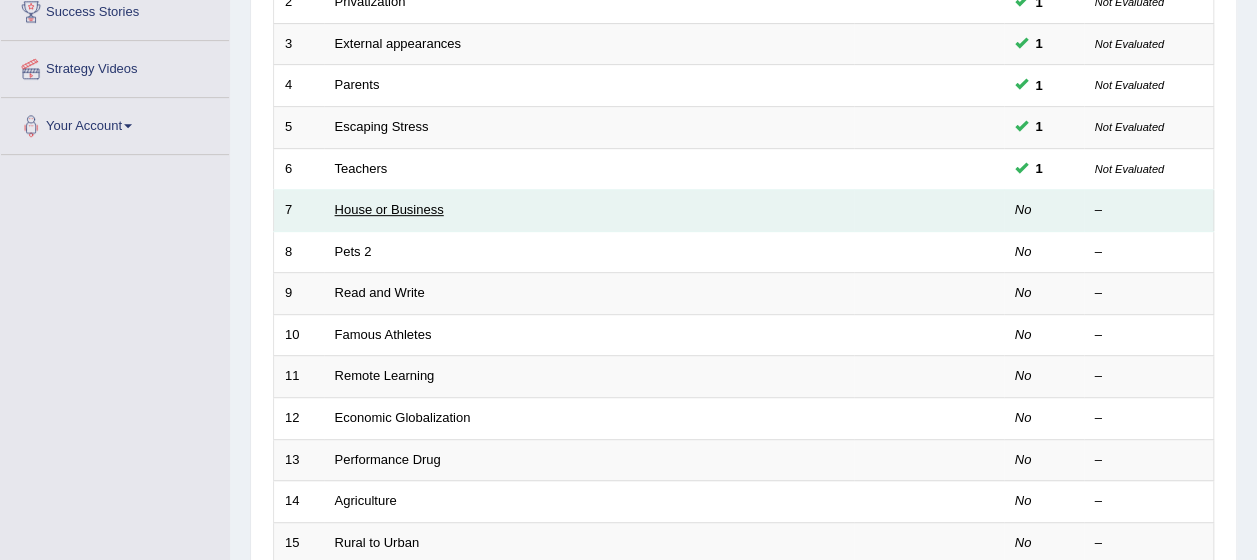 click on "House or Business" at bounding box center (389, 209) 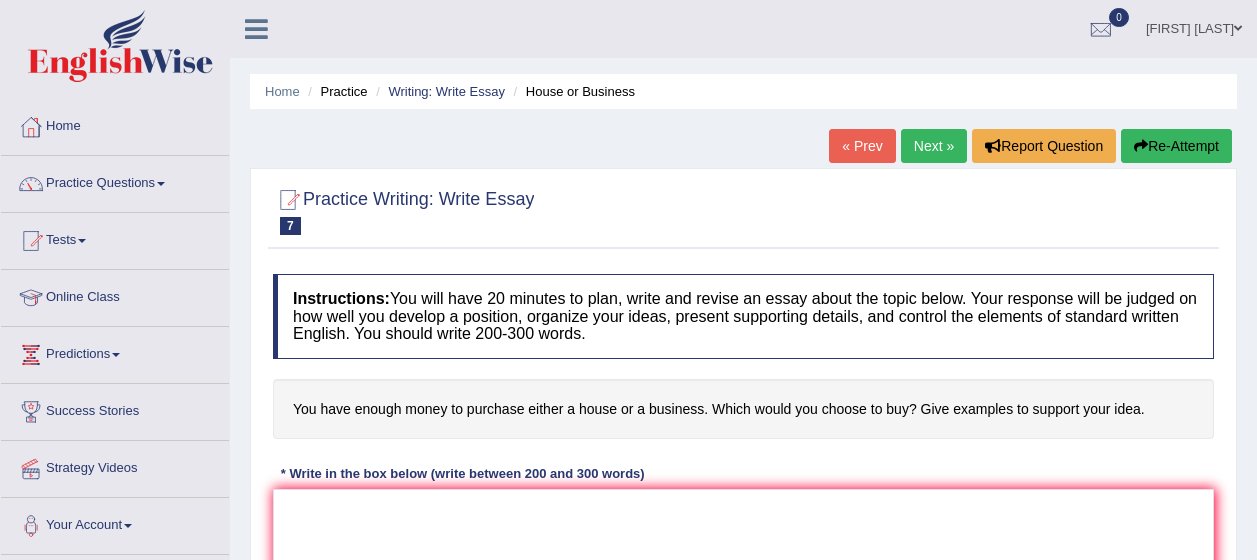 scroll, scrollTop: 0, scrollLeft: 0, axis: both 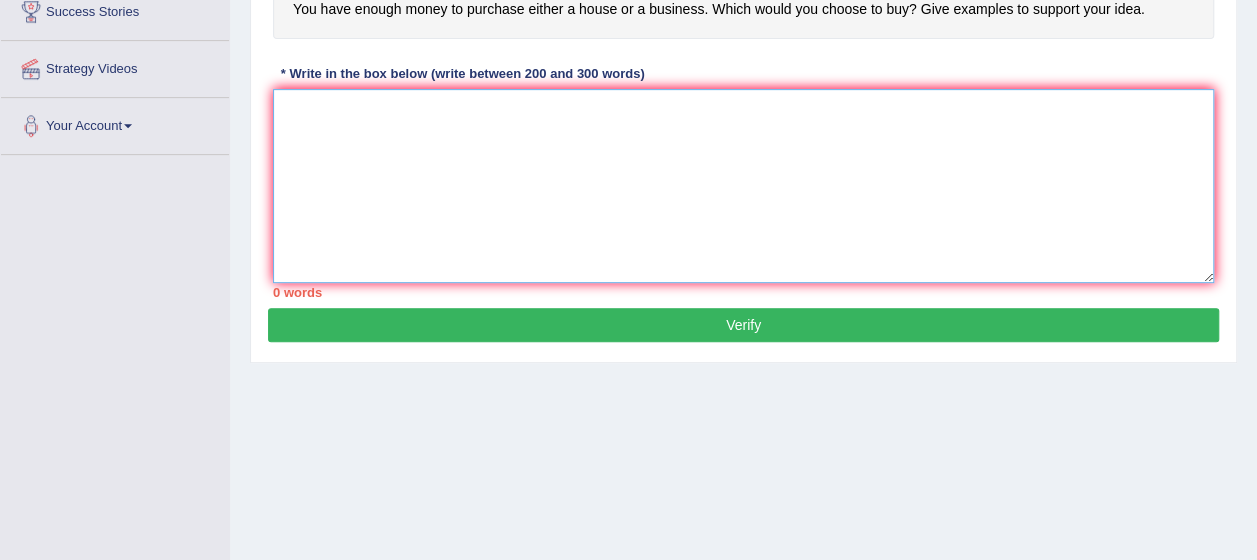 click at bounding box center [743, 186] 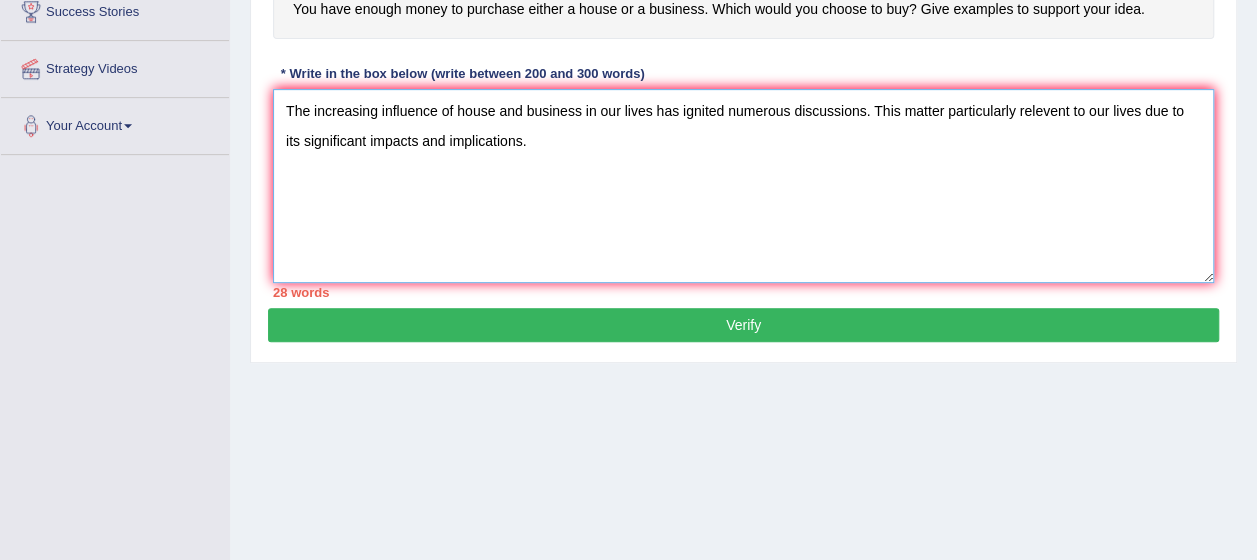 drag, startPoint x: 1140, startPoint y: 118, endPoint x: 1073, endPoint y: 116, distance: 67.02985 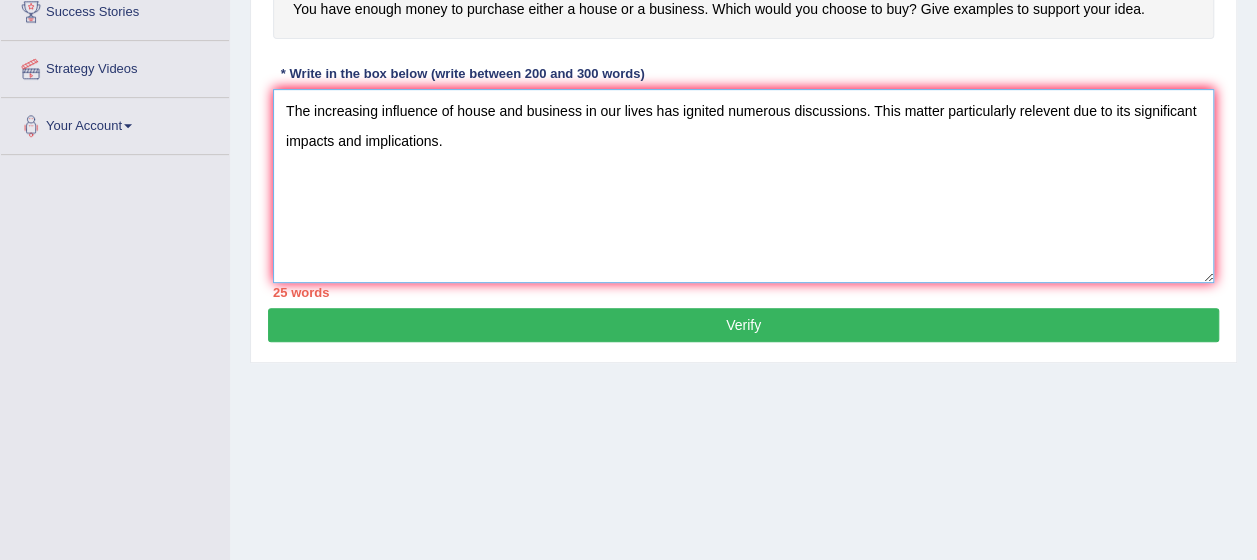 click on "The increasing influence of house and business in our lives has ignited numerous discussions. This matter particularly relevent due to its significant impacts and implications." at bounding box center [743, 186] 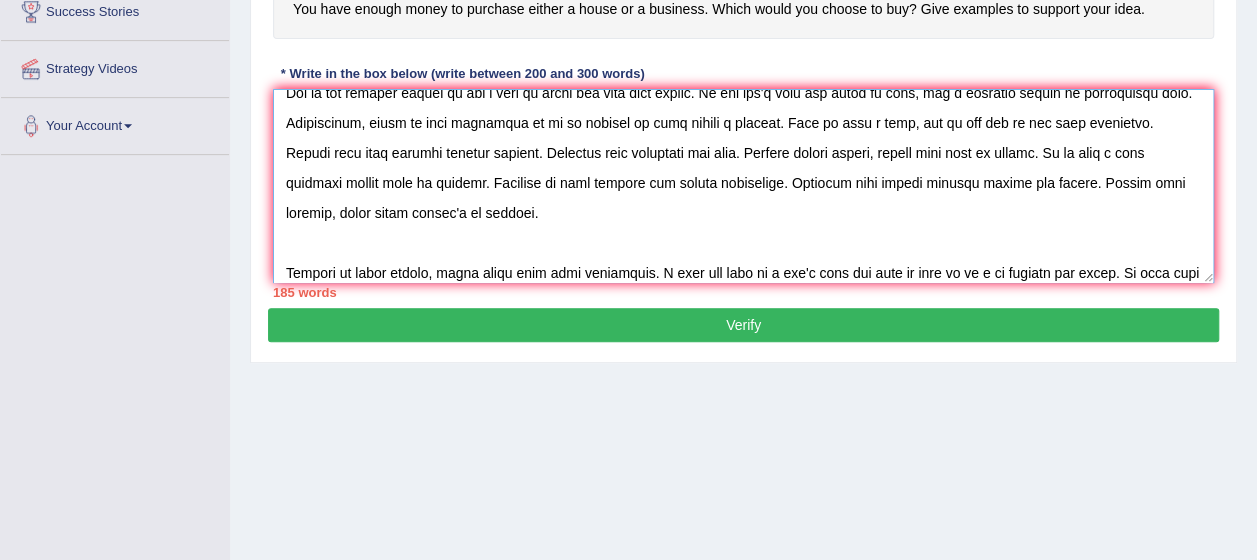 scroll, scrollTop: 138, scrollLeft: 0, axis: vertical 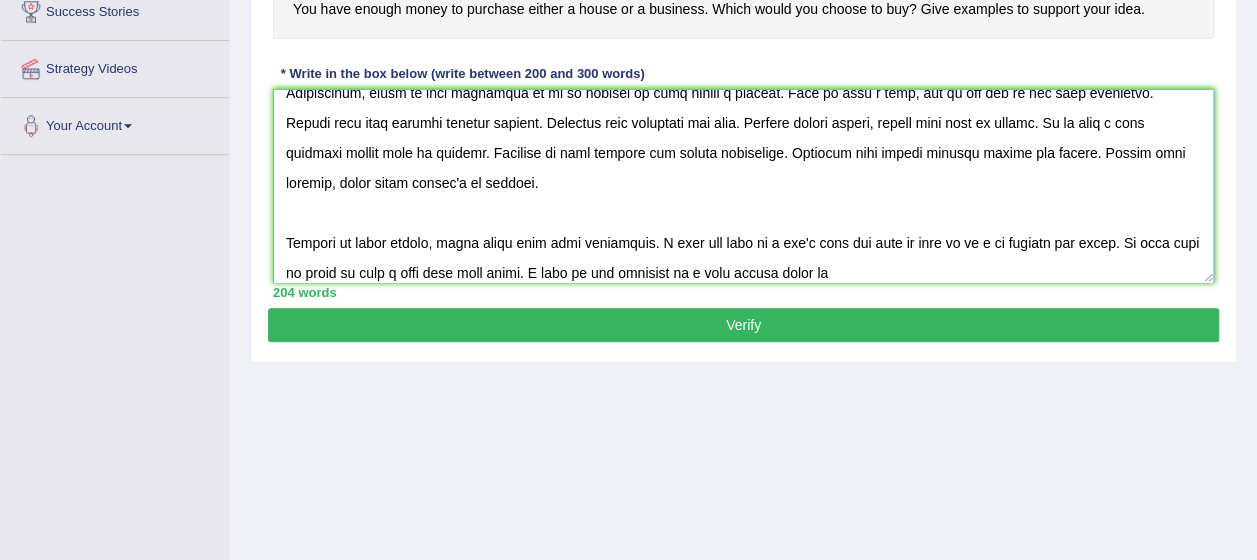 click at bounding box center (743, 186) 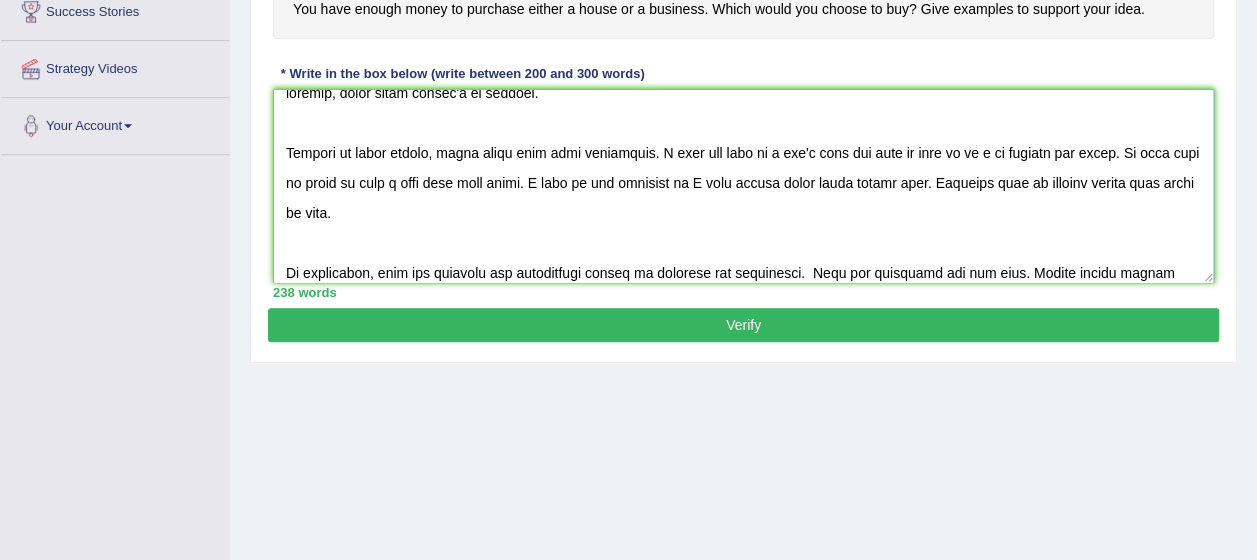 scroll, scrollTop: 258, scrollLeft: 0, axis: vertical 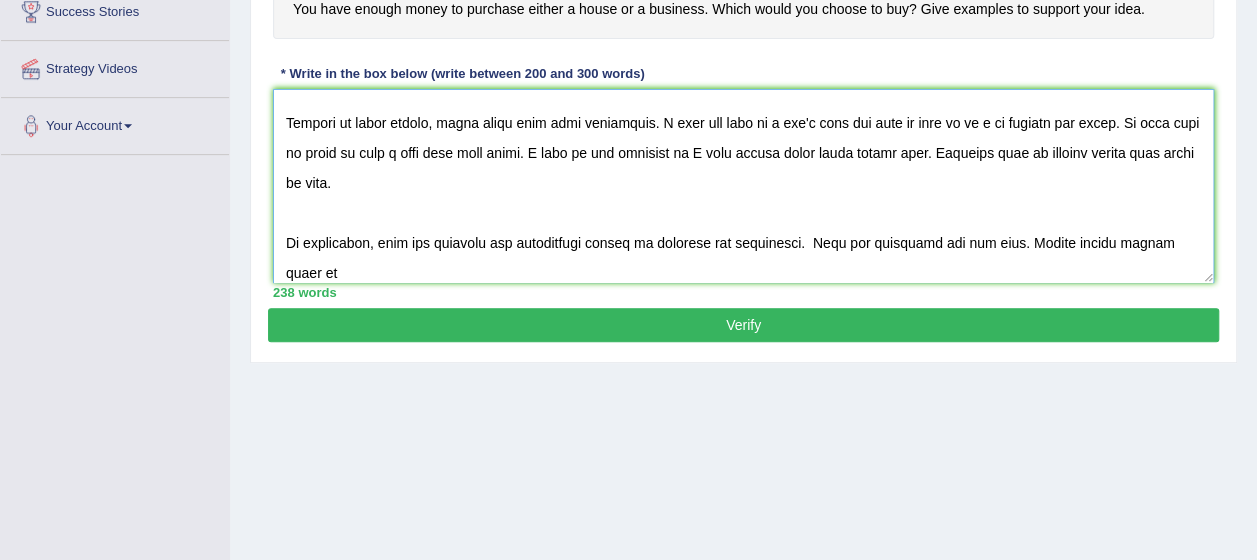 click at bounding box center (743, 186) 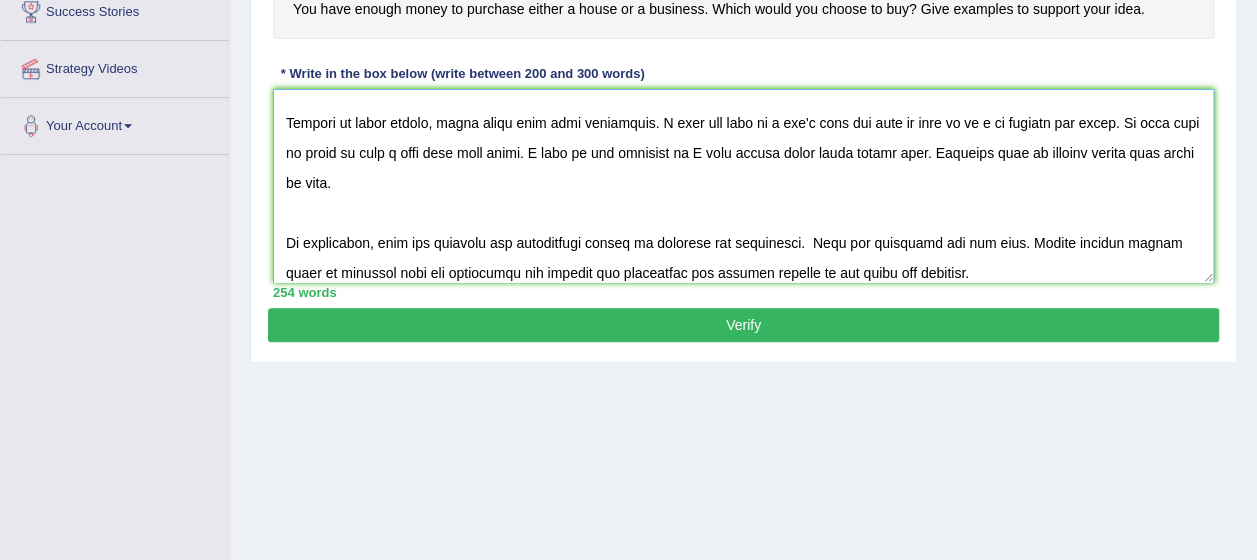 type on "The increasing influence of house and business in our lives has ignited numerous discussions. This matter particularly relevent due to its significant impacts and implications on our individuals life and communities. In this essay, I will examine, when i will buy house or a business.
One of the primary reason to buy a home is place for live with family. If you don't have any house to live, its a pathetic moment in individuals life. Furthermore, house is very important as if we renting it will always a headach. When we have a home, end of the day we can stay somewhere. Family will live happily without tension. Business also important for life. Without income source, family will fall in crisis. If we have a good business future will be secured. Business is very crucial for future generation. Business will create passive income for family. Rather than earning, daily needs couldn't be fullfil.
Despits of these reason, money comes with lots challenges. I will buy home if i don't have any home to stay or if ..." 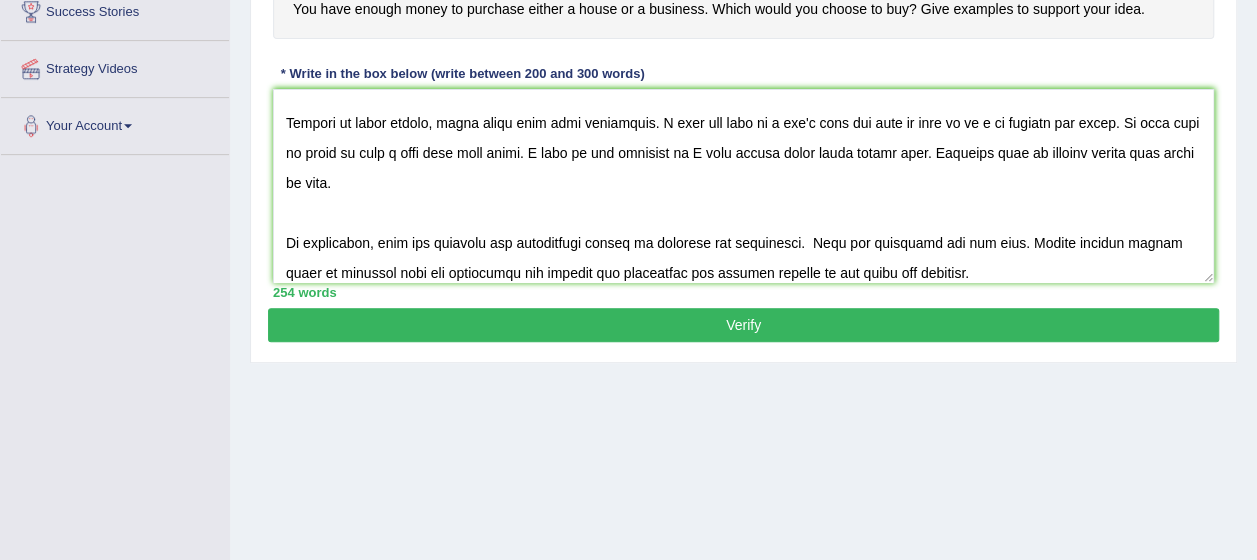 click on "Verify" at bounding box center [743, 325] 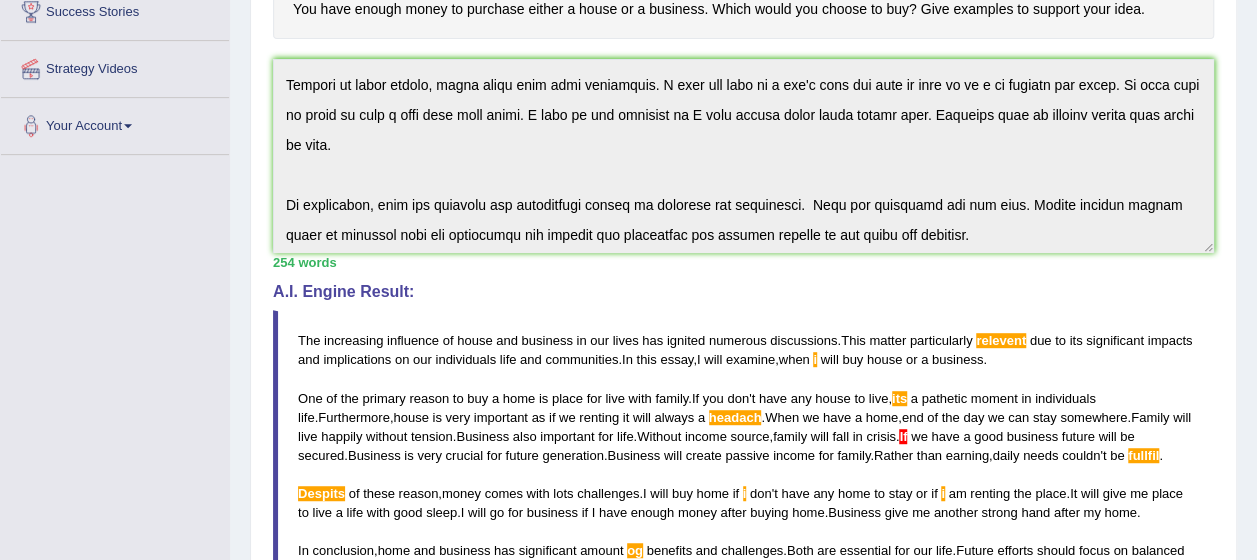 scroll, scrollTop: 270, scrollLeft: 0, axis: vertical 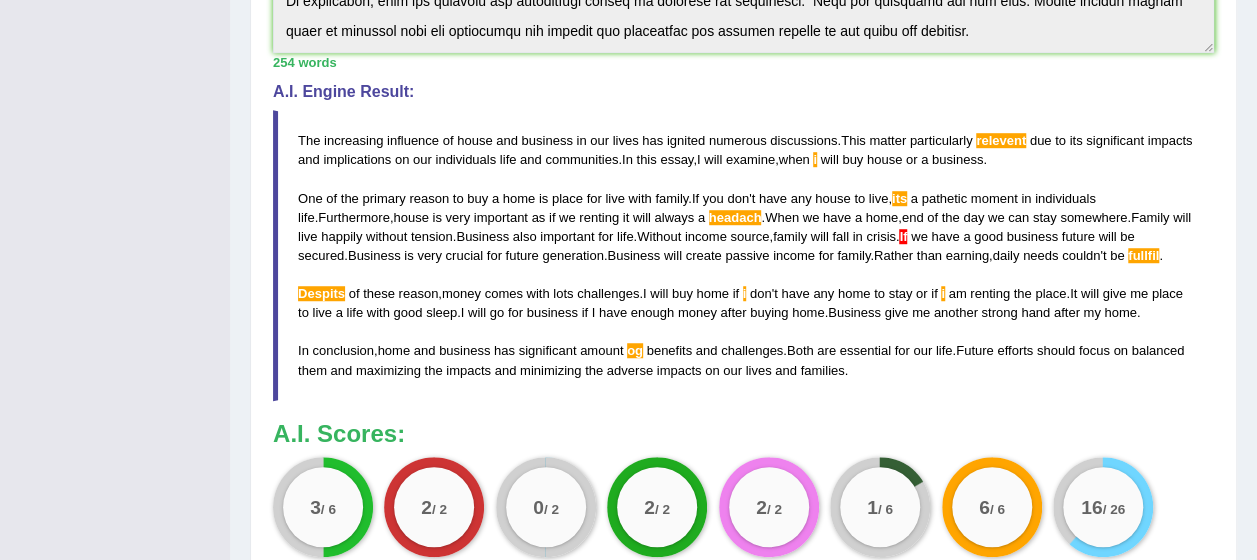 click on "Despits" at bounding box center (321, 293) 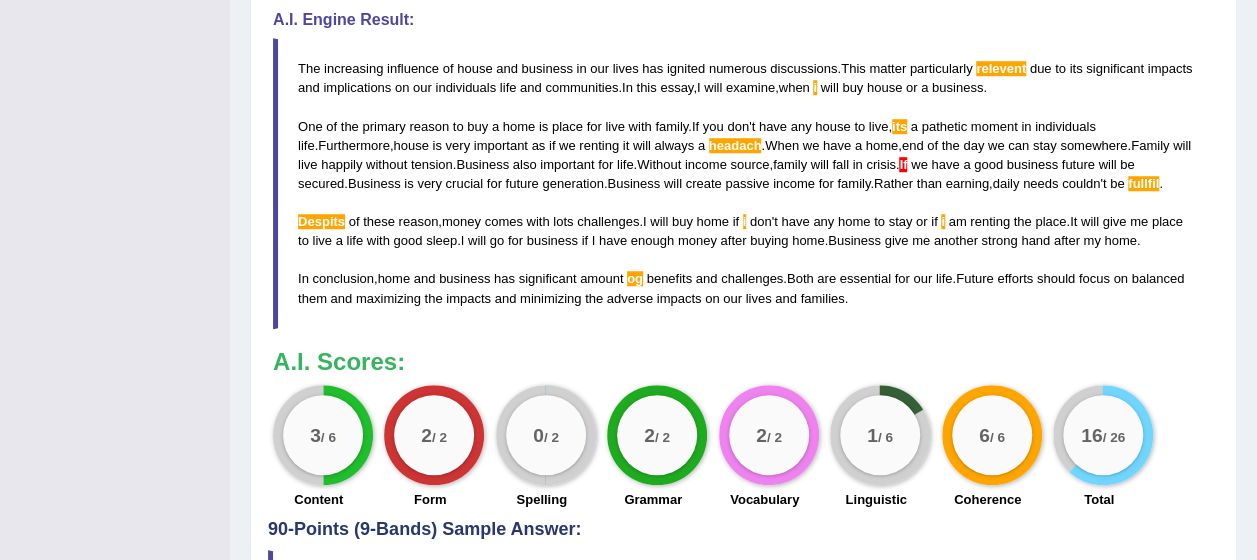 scroll, scrollTop: 616, scrollLeft: 0, axis: vertical 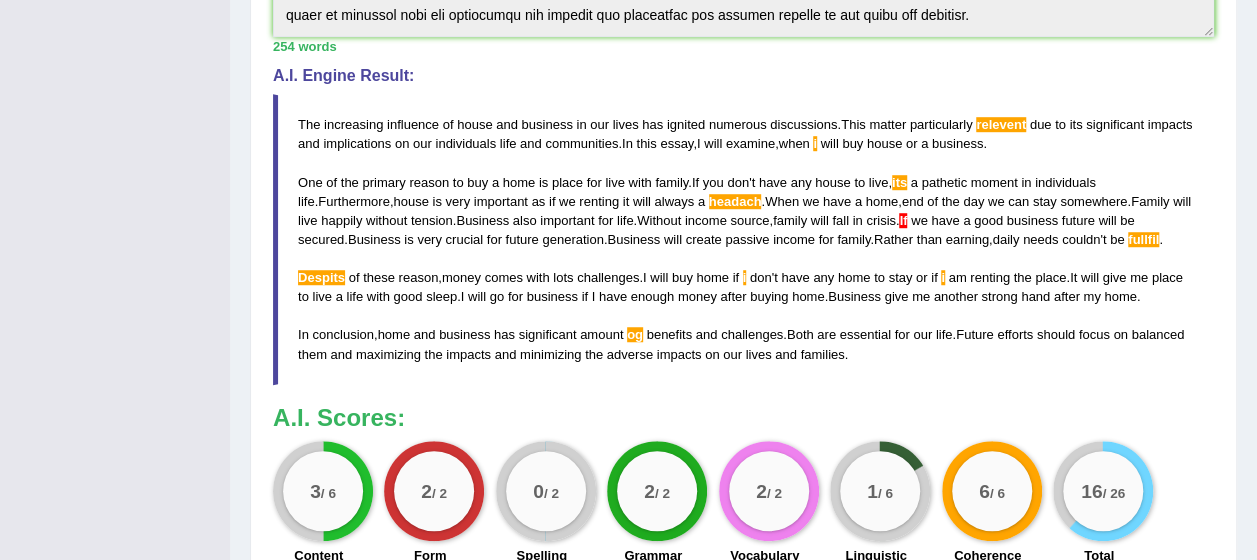 click on "The   increasing   influence   of   house   and   business   in   our   lives   has   ignited   numerous   discussions .  This   matter   particularly   relevent     due   to   its   significant   impacts   and   implications   on   our   individuals   life   and   communities .  In   this   essay ,  I   will   examine ,  when   i   will   buy   house   or   a   business . One   of   the   primary   reason   to   buy   a   home   is   place   for   live   with   family .  If   you   don ' t   have   any   house   to   live ,  its   a   pathetic   moment   in   individuals   life .  Furthermore ,  house   is   very   important   as   if   we   renting   it   will   always   a   headach .  When   we   have   a   home ,  end   of   the   day   we   can   stay   somewhere .  Family   will   live   happily   without   tension .  Business   also   important   for   life .  Without   income   source ,  family   will   fall   in   crisis .  If   we   have   a   good   business   future   will   be   secured .    is" at bounding box center [743, 239] 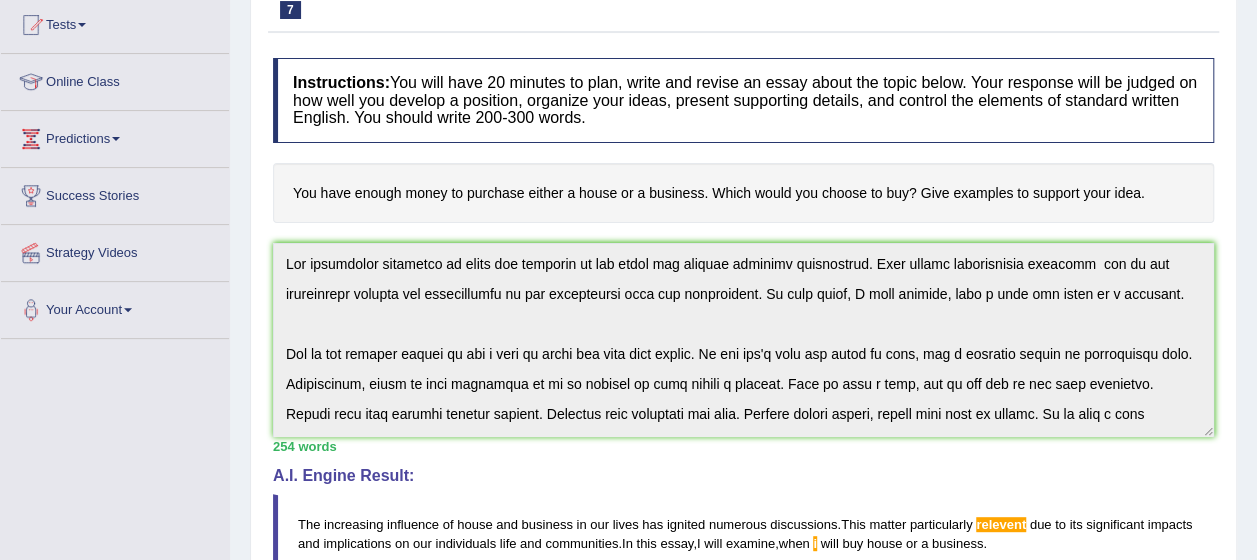 scroll, scrollTop: 0, scrollLeft: 0, axis: both 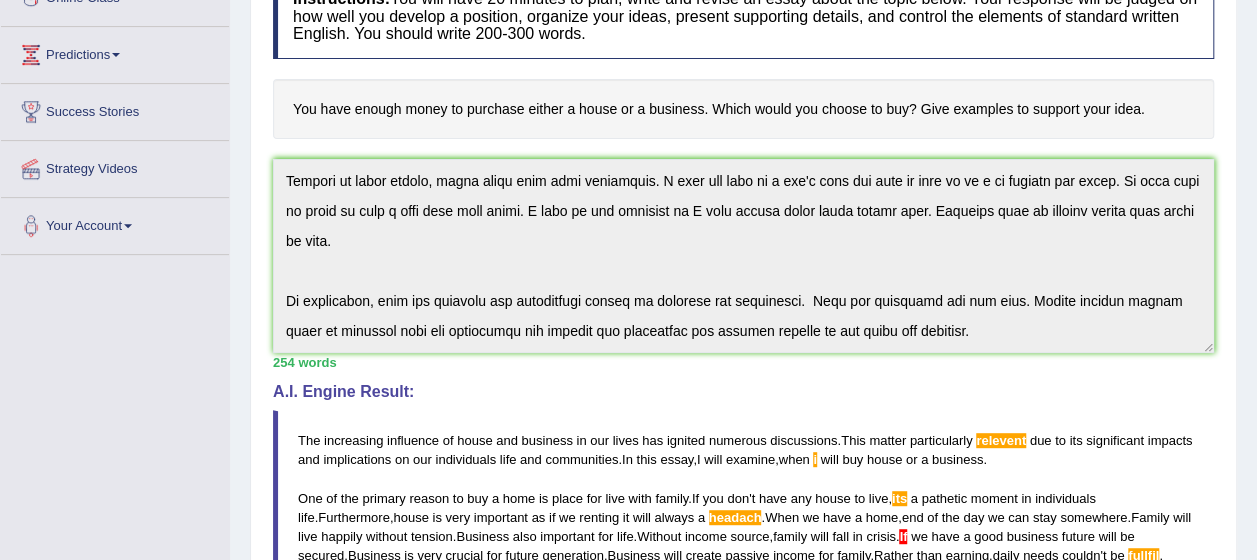 click on "Instructions:  You will have 20 minutes to plan, write and revise an essay about the topic below. Your response will be judged on how well you develop a position, organize your ideas, present supporting details, and control the elements of standard written English. You should write 200-300 words.
You have enough money to purchase either a house or a business. Which would you choose to buy? Give examples to support your idea. * Write in the box below (write between 200 and 300 words) 254 words Written Keywords:  money  house  business  buy  home  family  income  passive  earning  families  future  generation A.I. Engine Result: The   increasing   influence   of   house   and   business   in   our   lives   has   ignited   numerous   discussions .  This   matter   particularly   relevent     due   to   its   significant   impacts   and   implications   on   our   individuals   life   and   communities .  In   this   essay ,  I   will   examine ,  when   i   will   buy   house   or   a   business ." at bounding box center [743, 428] 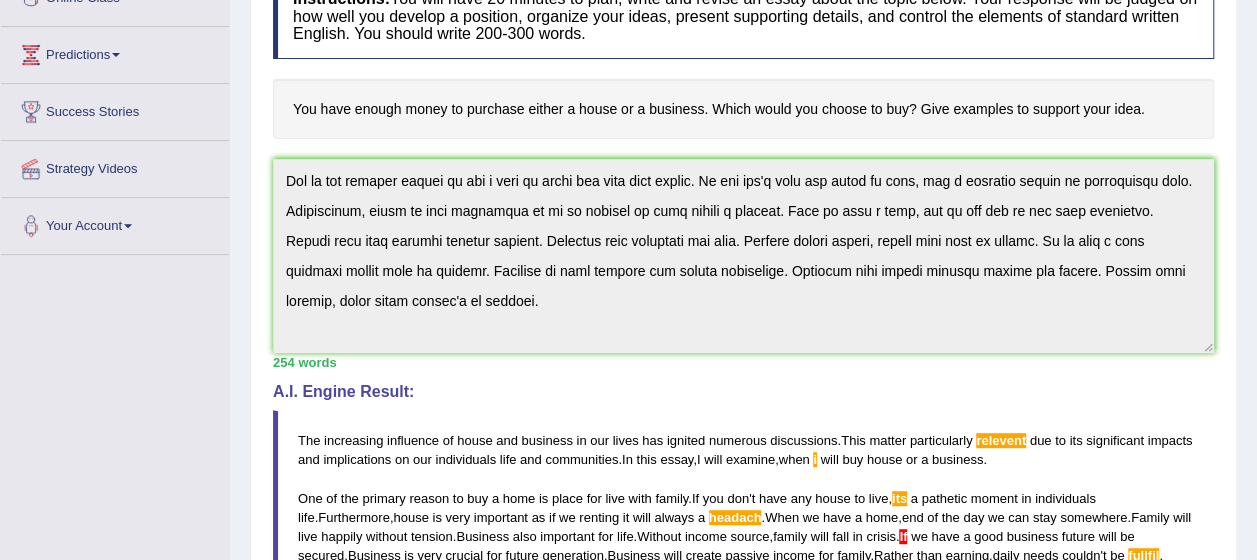 scroll, scrollTop: 0, scrollLeft: 0, axis: both 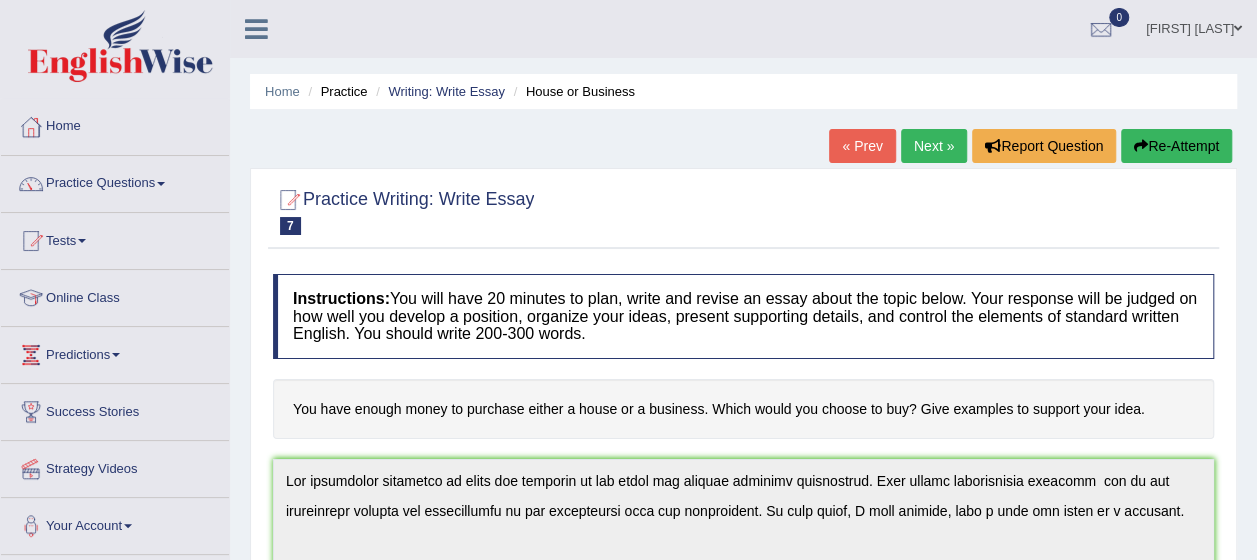 click on "Next »" at bounding box center [934, 146] 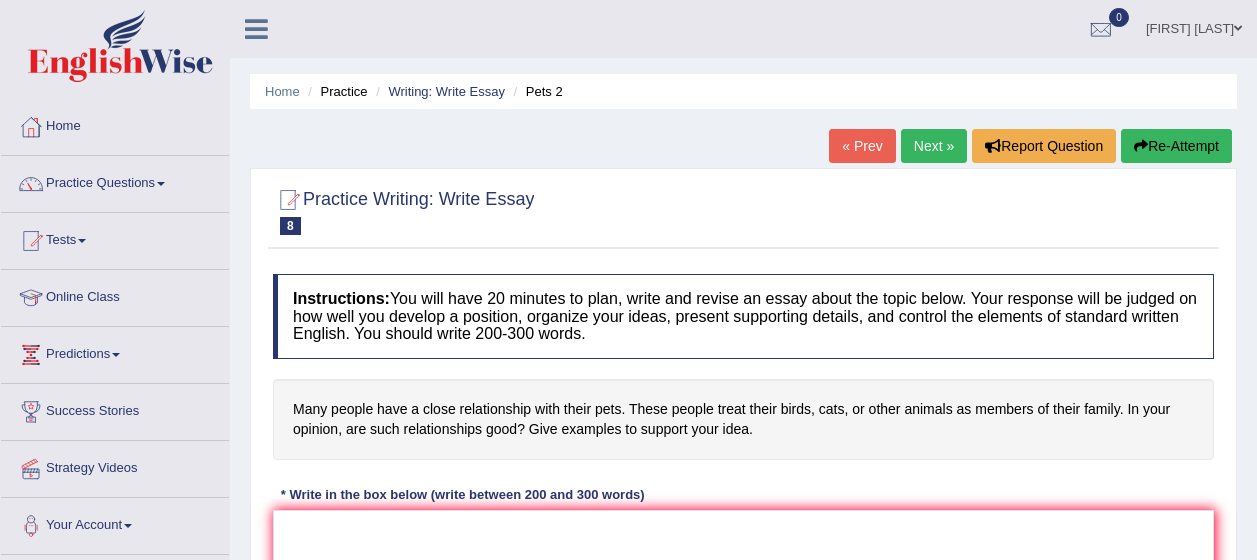 scroll, scrollTop: 0, scrollLeft: 0, axis: both 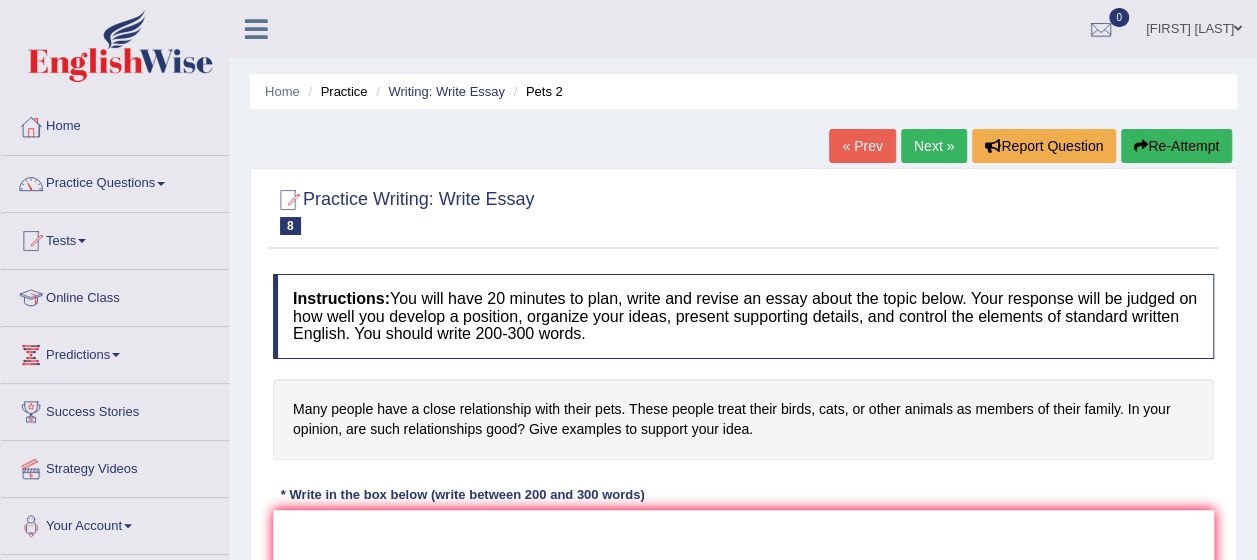 click on "« Prev" at bounding box center (862, 146) 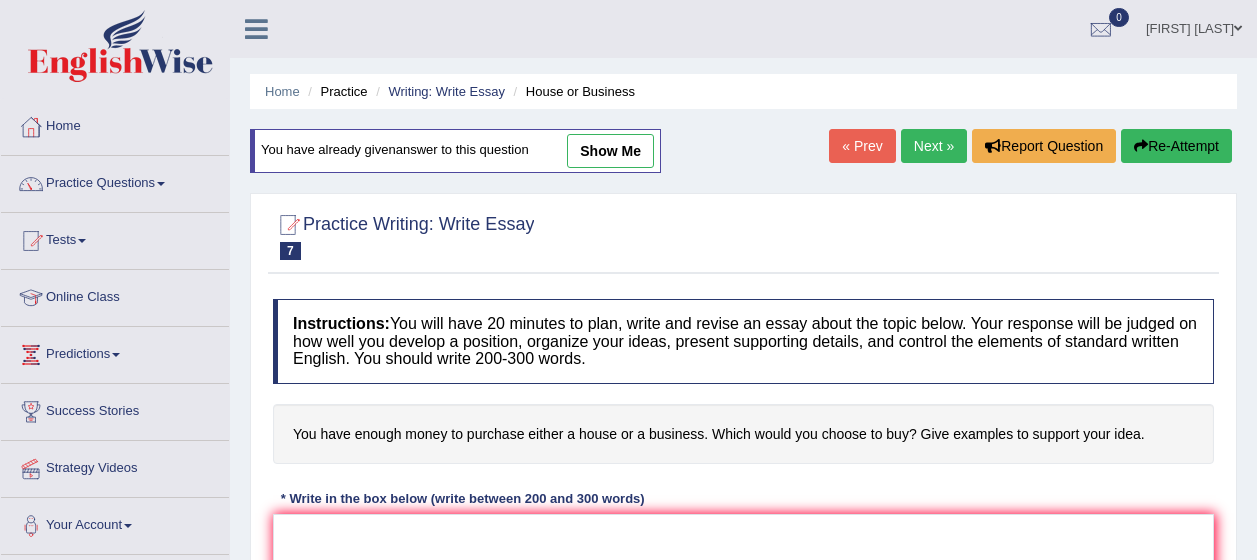 scroll, scrollTop: 0, scrollLeft: 0, axis: both 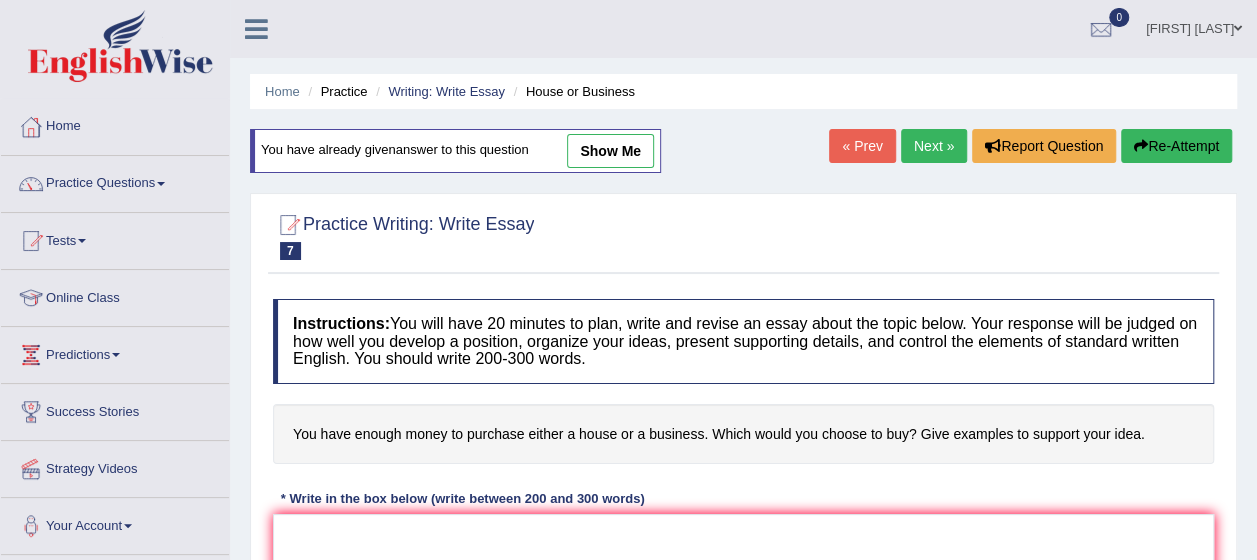click on "Re-Attempt" at bounding box center (1176, 146) 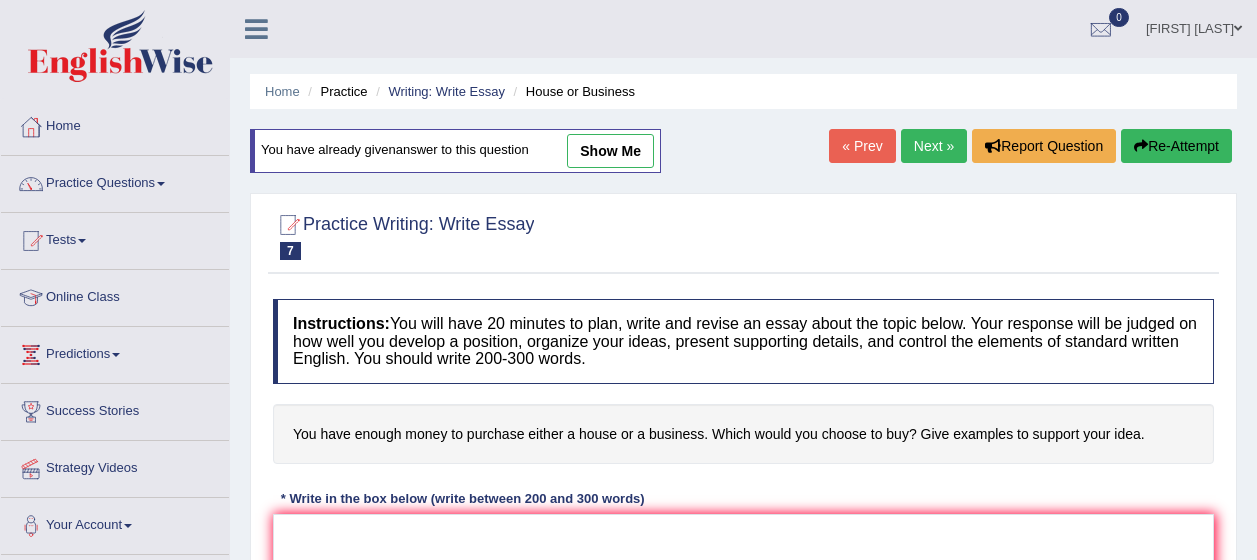 scroll, scrollTop: 100, scrollLeft: 0, axis: vertical 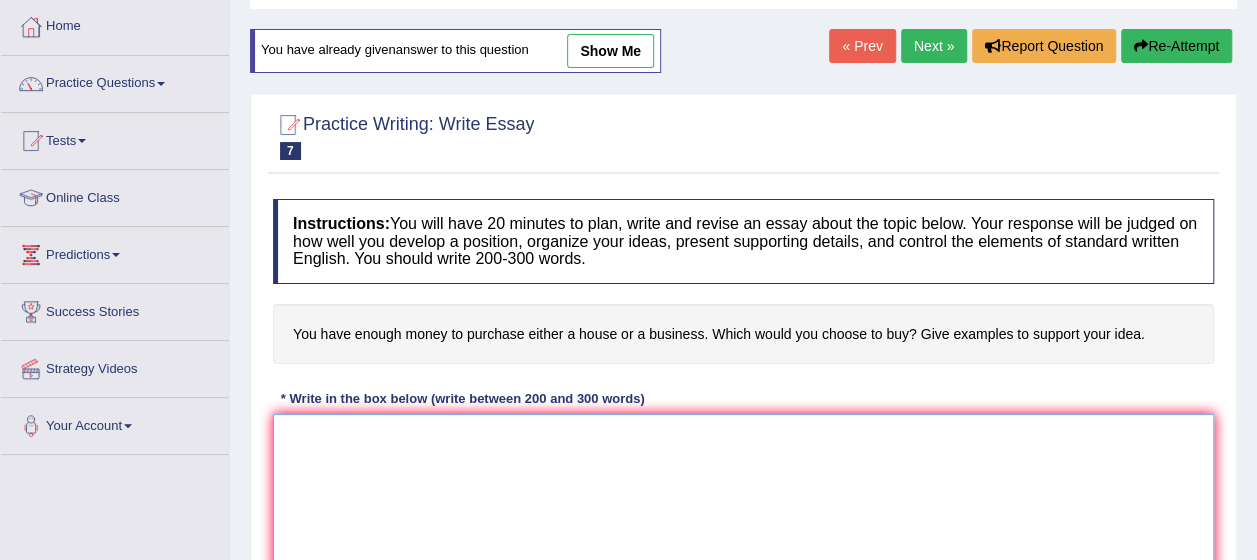 click at bounding box center [743, 511] 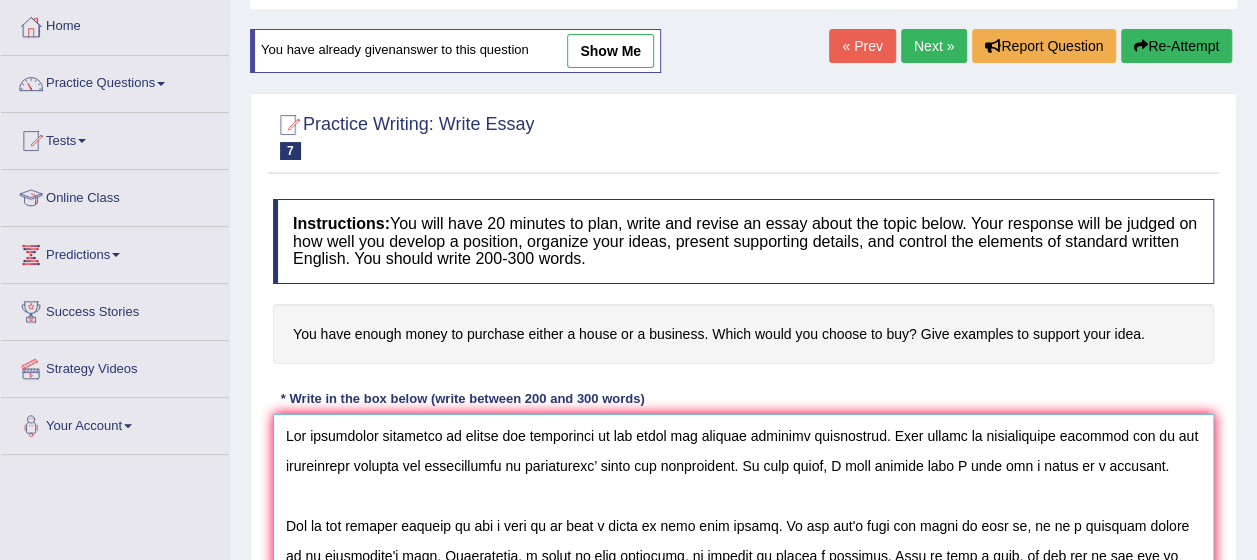 scroll, scrollTop: 317, scrollLeft: 0, axis: vertical 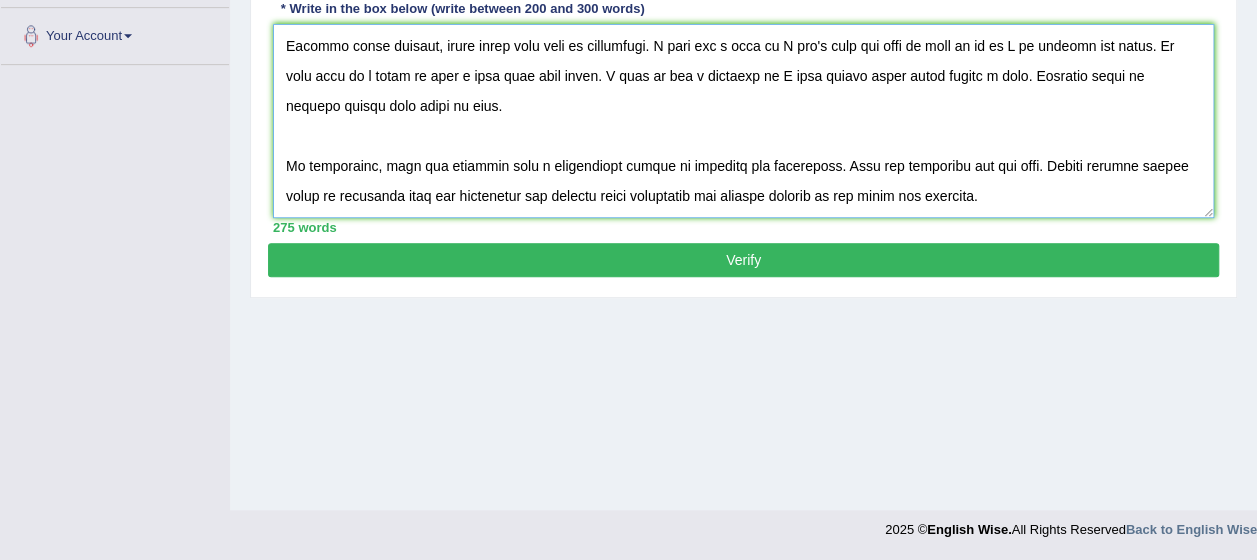 type on "The increasing influence of houses and businesses in our lives has ignited numerous discussions. This matter is particularly relevant due to its significant impacts and implications on individuals’ lives and communities. In this essay, I will examine when I will buy a house or a business.
One of the primary reasons to buy a home is to have a place to live with family. If you don't have any house to live in, it is a pathetic moment in an individual's life. Furthermore, a house is very important, as renting is always a headache. When we have a home, at the end of the day we can stay somewhere. The family will live happily without tension. Business is also important for life. Without a source of income, the family will fall into crisis. If we have a good business, the future will be secured. Business is very crucial for the future generation. Business will create passive income for the family. Rather than earning, daily needs couldn’t be fulfilled.
Despite these reasons, money comes with lots of challenges...." 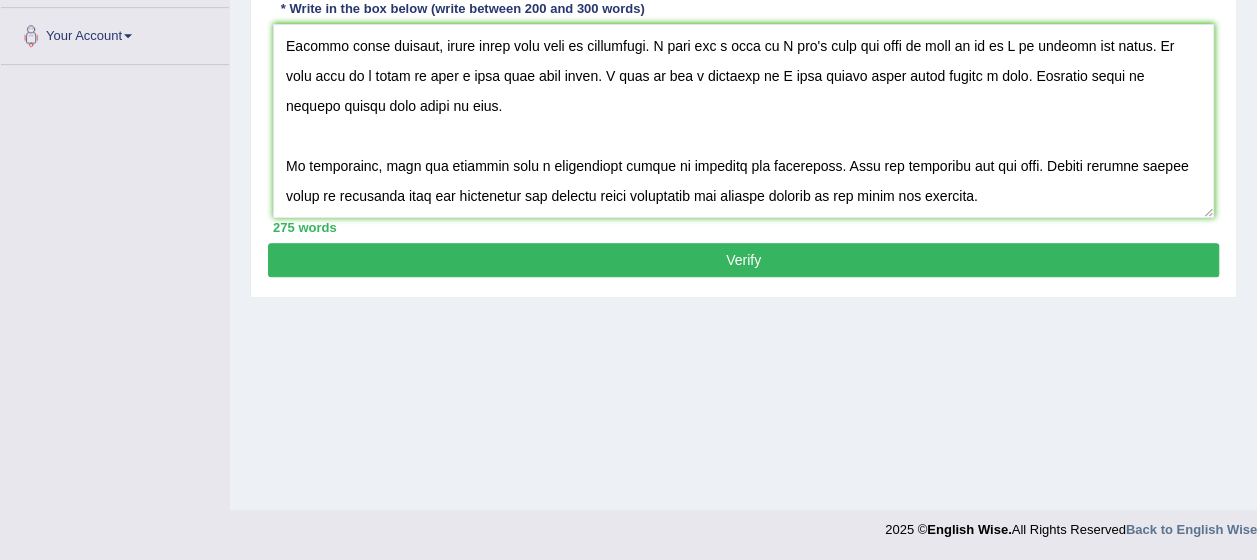 click on "Verify" at bounding box center (743, 260) 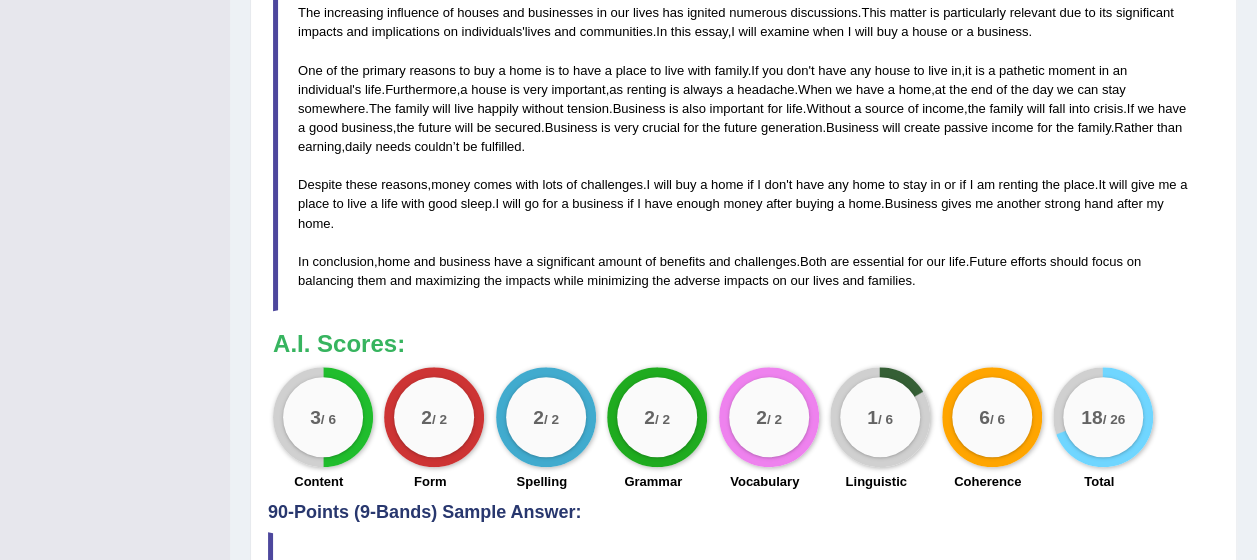 scroll, scrollTop: 864, scrollLeft: 0, axis: vertical 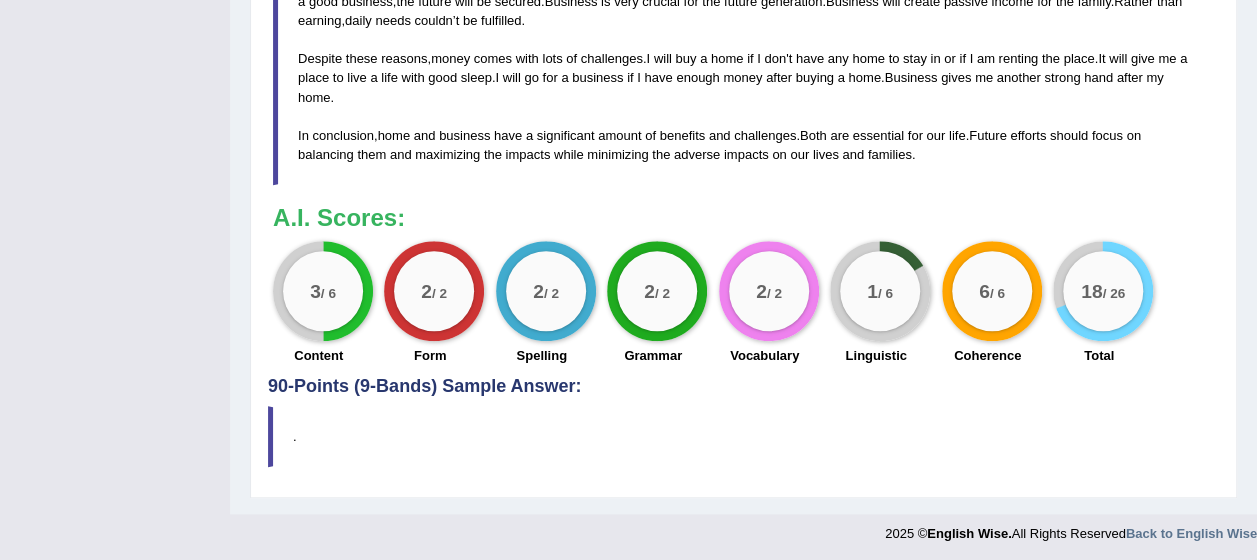 drag, startPoint x: 291, startPoint y: 307, endPoint x: 704, endPoint y: 357, distance: 416.01562 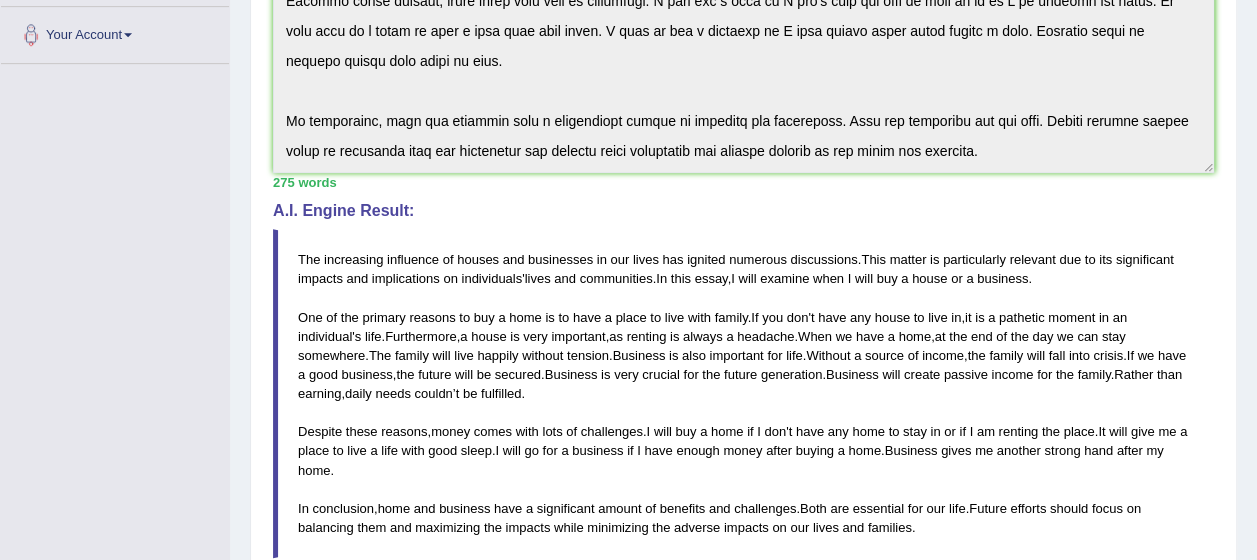 scroll, scrollTop: 464, scrollLeft: 0, axis: vertical 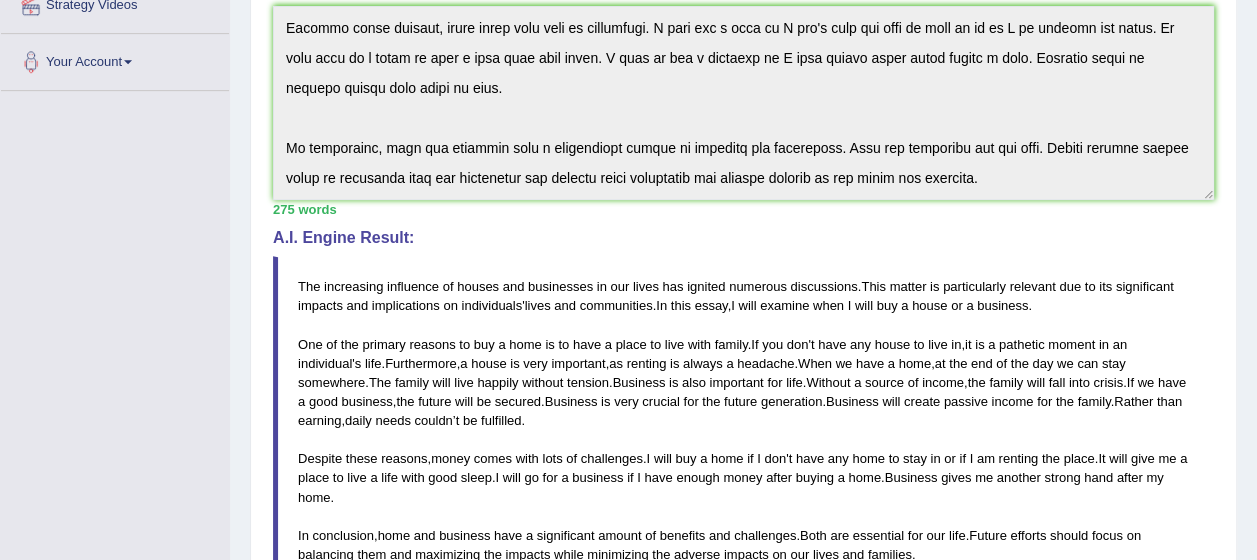 drag, startPoint x: 289, startPoint y: 276, endPoint x: 510, endPoint y: 407, distance: 256.90854 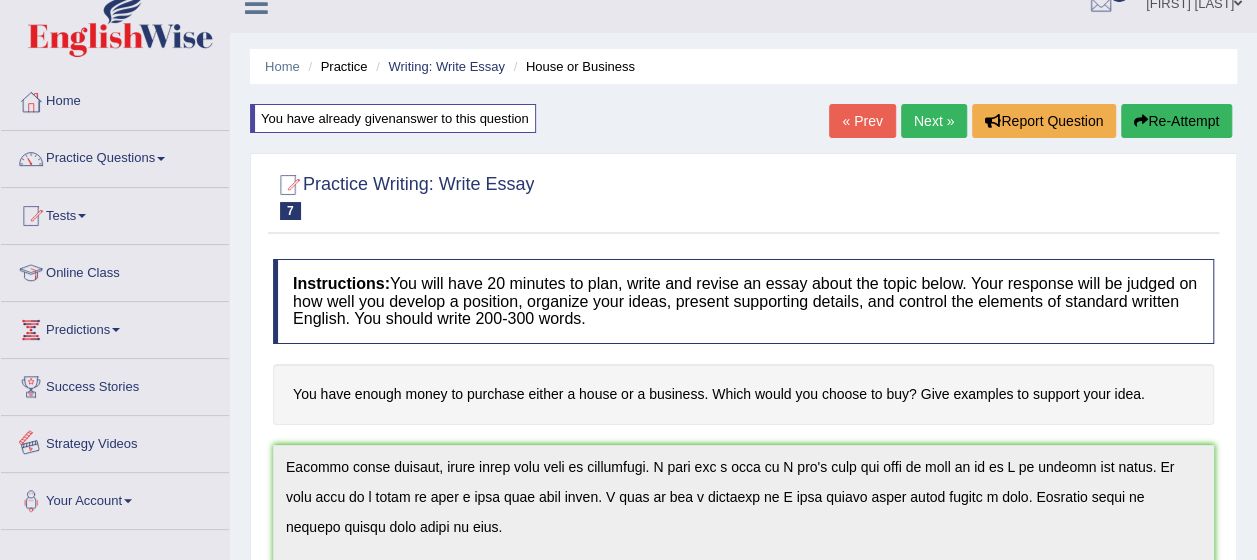 scroll, scrollTop: 0, scrollLeft: 0, axis: both 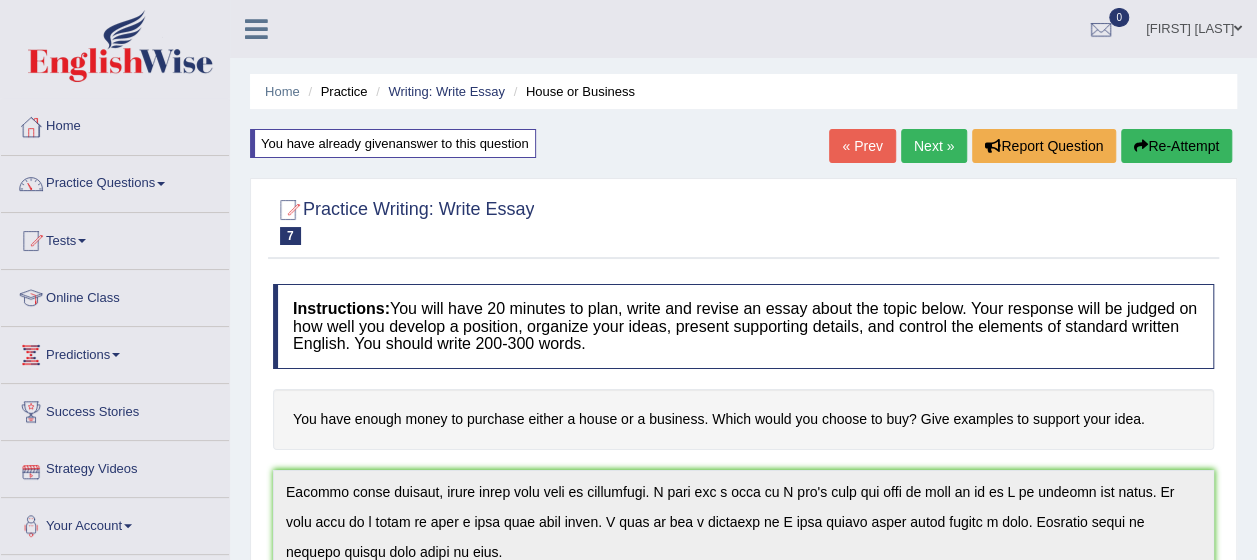 click on "Next »" at bounding box center (934, 146) 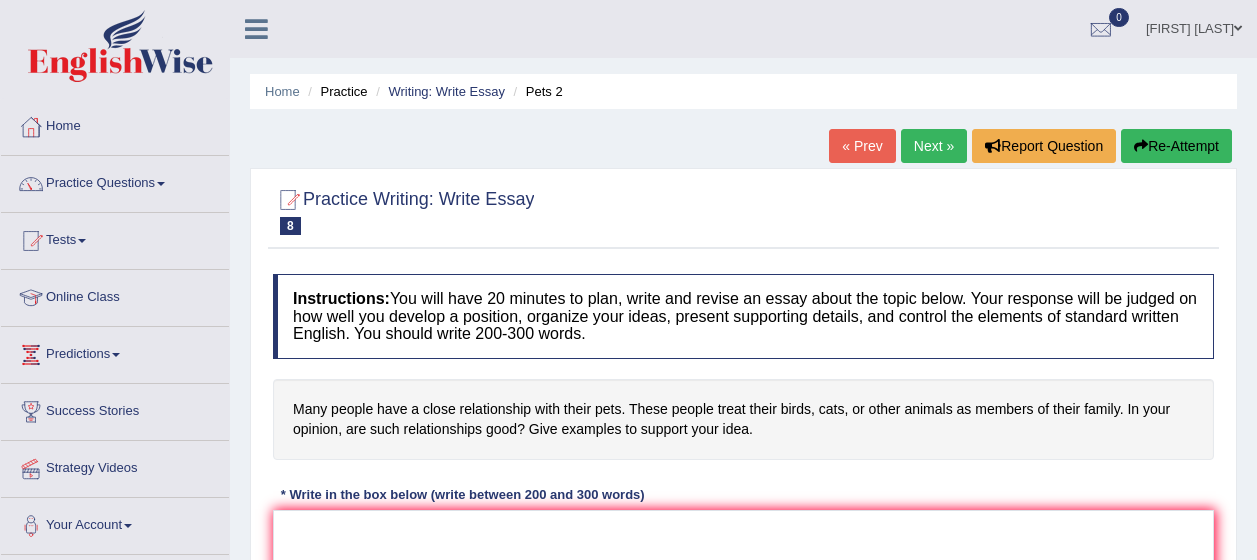 scroll, scrollTop: 0, scrollLeft: 0, axis: both 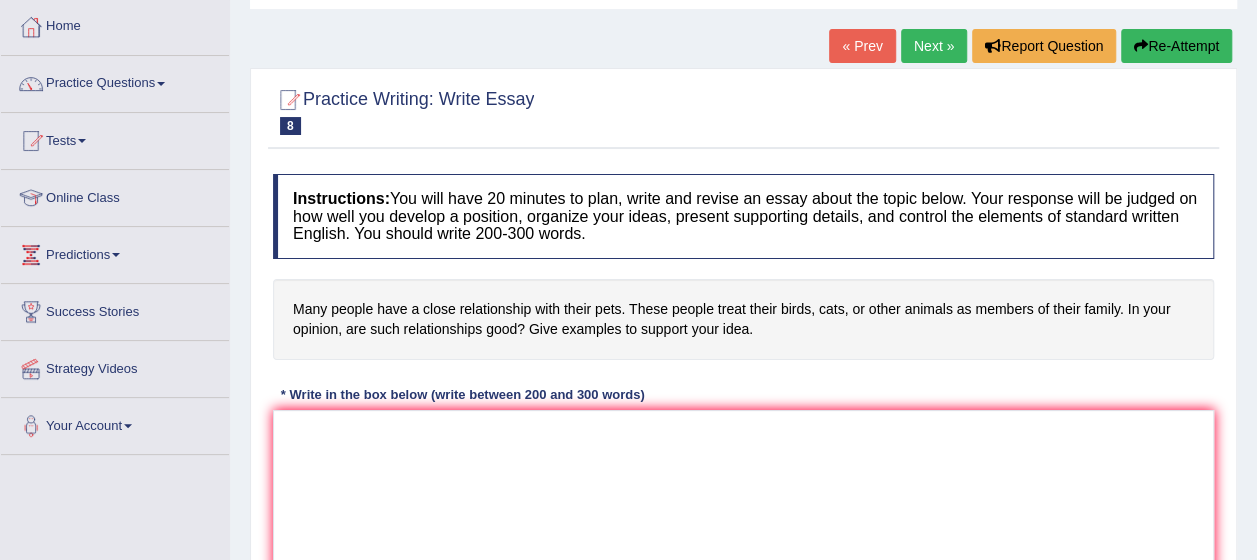 drag, startPoint x: 305, startPoint y: 122, endPoint x: 444, endPoint y: 130, distance: 139.23003 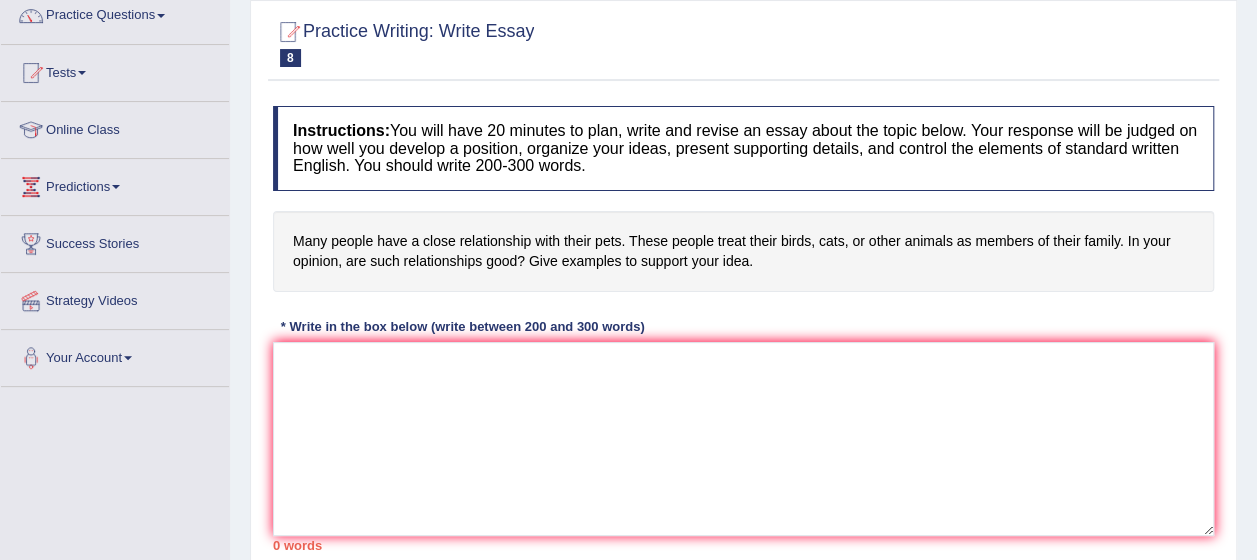 scroll, scrollTop: 200, scrollLeft: 0, axis: vertical 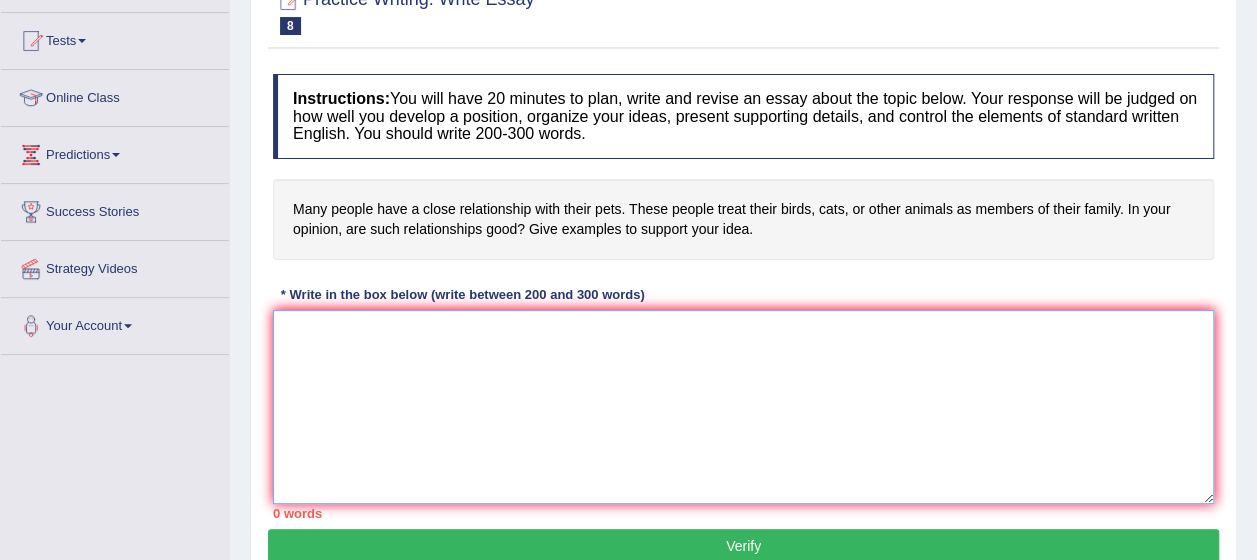 click at bounding box center (743, 407) 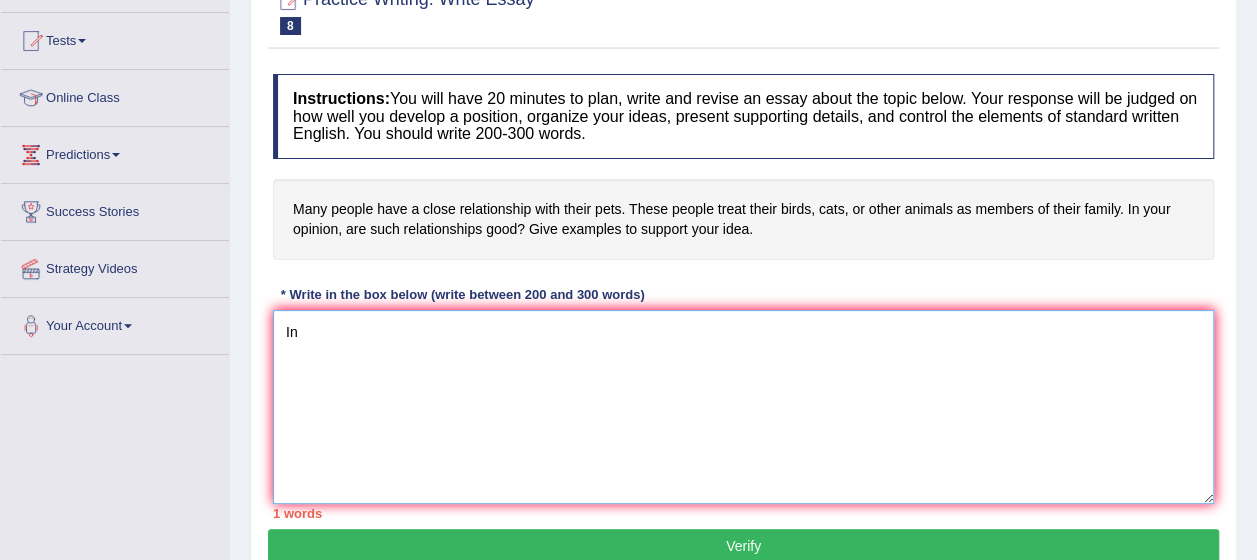 type on "I" 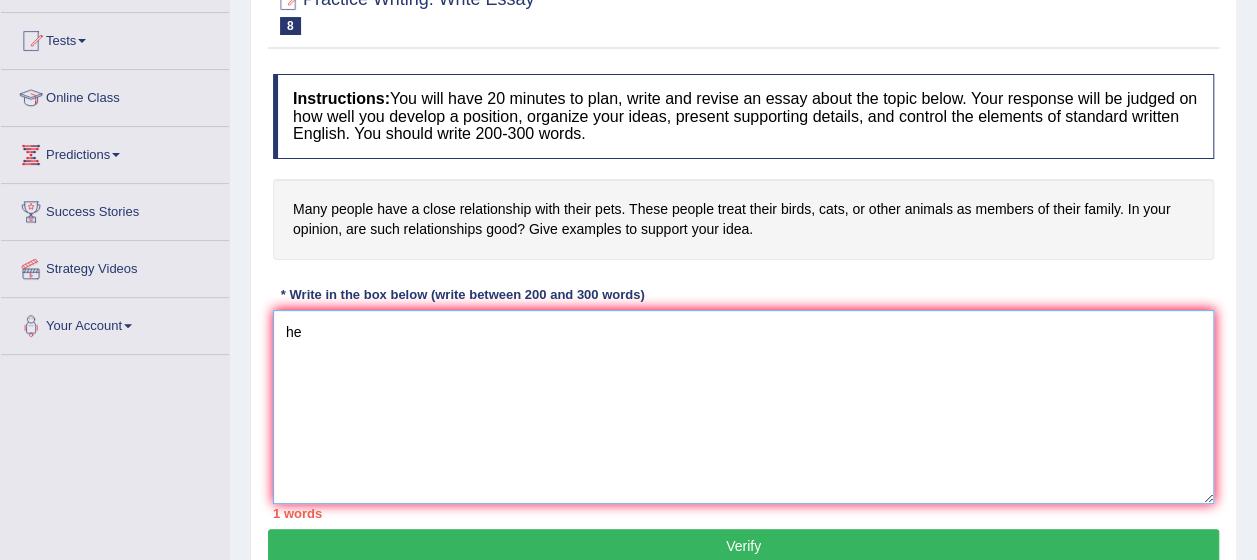 type on "h" 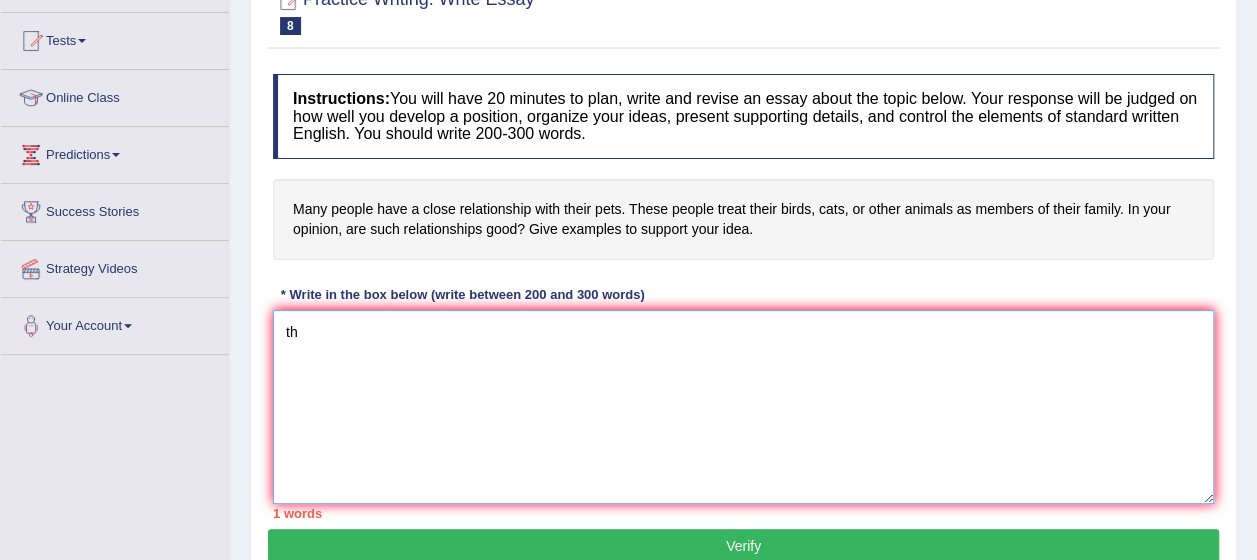 type on "t" 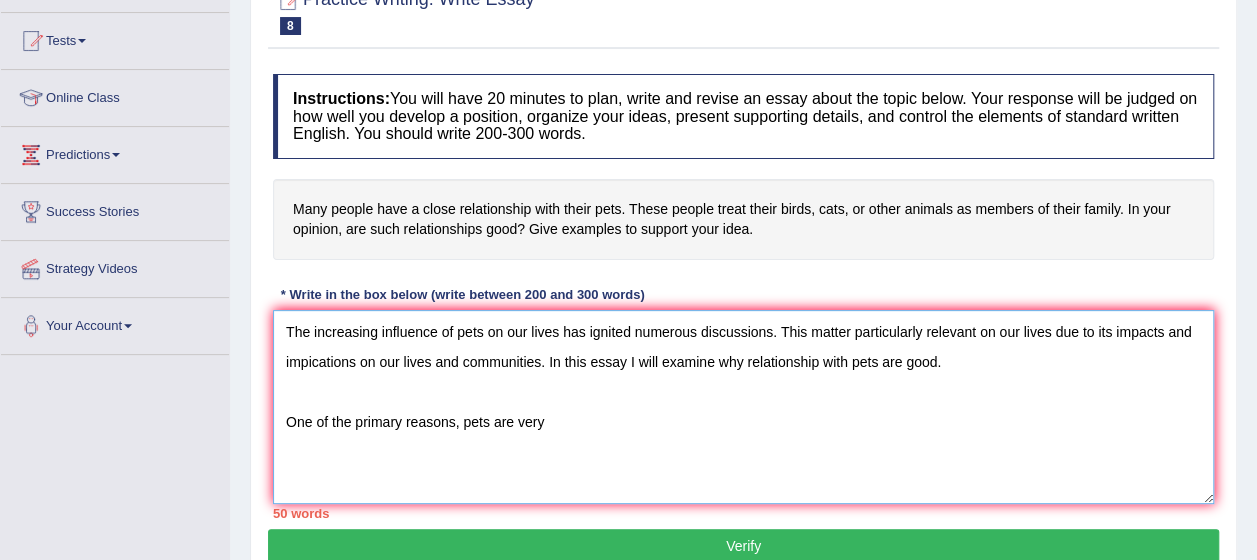 click on "The increasing influence of pets on our lives has ignited numerous discussions. This matter particularly relevant on our lives due to its impacts and impications on our lives and communities. In this essay I will examine why relationship with pets are good.
One of the primary reasons, pets are very" at bounding box center (743, 407) 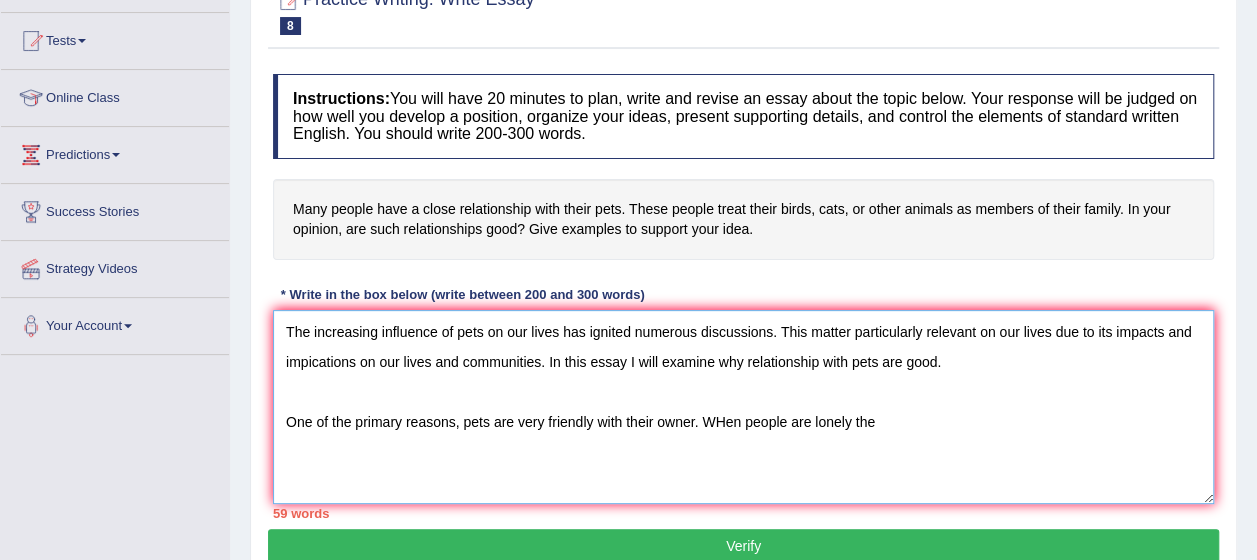 click on "The increasing influence of pets on our lives has ignited numerous discussions. This matter particularly relevant on our lives due to its impacts and impications on our lives and communities. In this essay I will examine why relationship with pets are good.
One of the primary reasons, pets are very friendly with their owner. WHen people are lonely the" at bounding box center (743, 407) 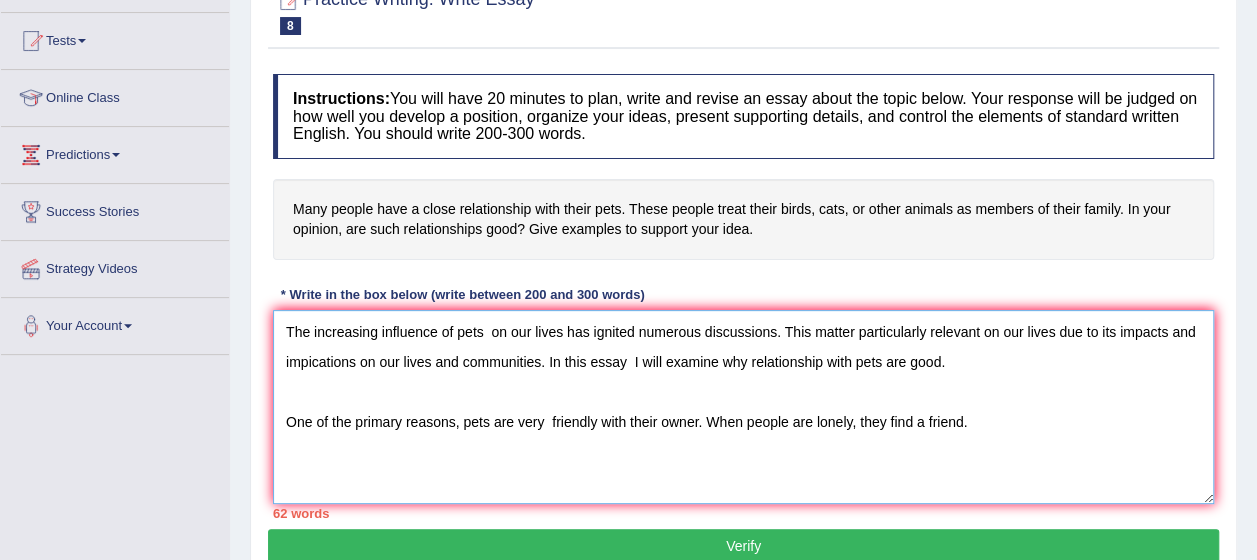 click on "The increasing influence of pets  on our lives has ignited numerous discussions. This matter particularly relevant on our lives due to its impacts and impications on our lives and communities. In this essay  I will examine why relationship with pets are good.
One of the primary reasons, pets are very  friendly with their owner. When people are lonely, they find a friend." at bounding box center (743, 407) 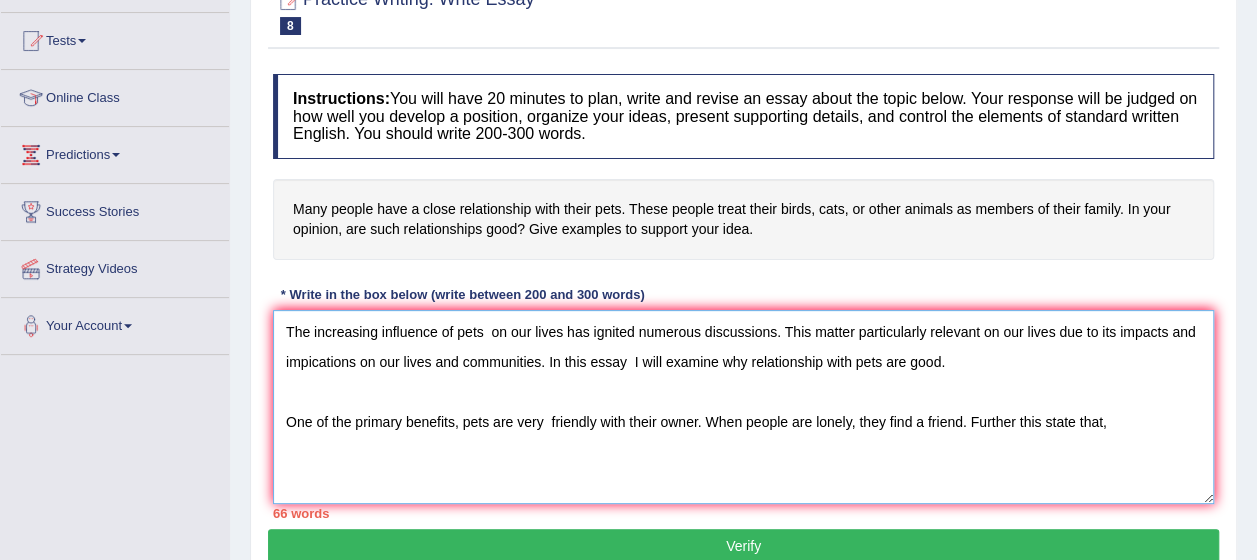 click on "The increasing influence of pets  on our lives has ignited numerous discussions. This matter particularly relevant on our lives due to its impacts and impications on our lives and communities. In this essay  I will examine why relationship with pets are good.
One of the primary benefits, pets are very  friendly with their owner. When people are lonely, they find a friend. Further this state that," at bounding box center (743, 407) 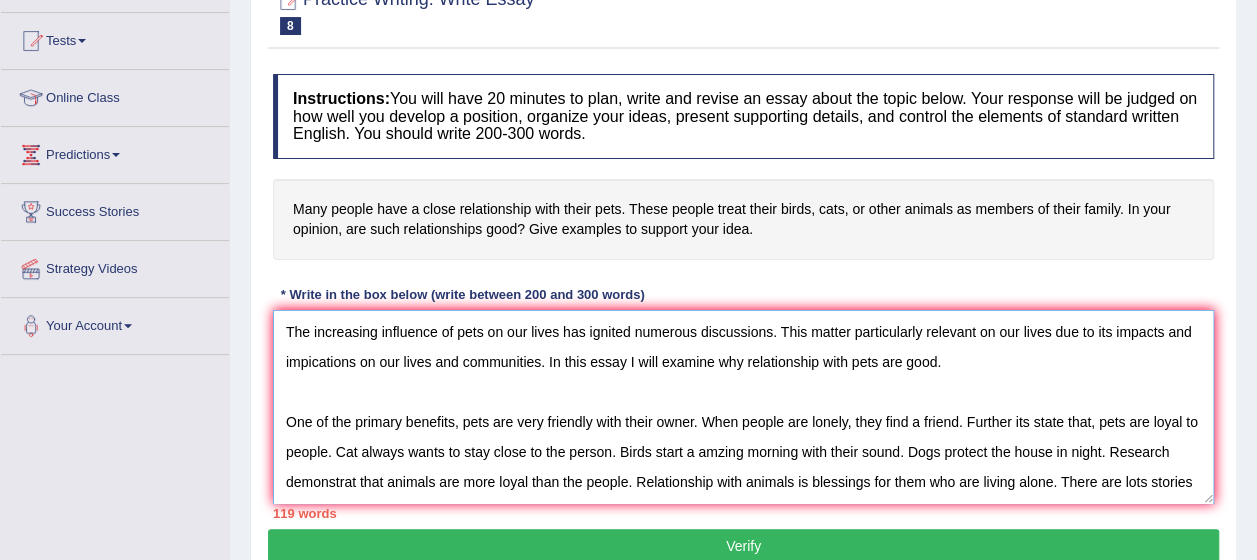 scroll, scrollTop: 18, scrollLeft: 0, axis: vertical 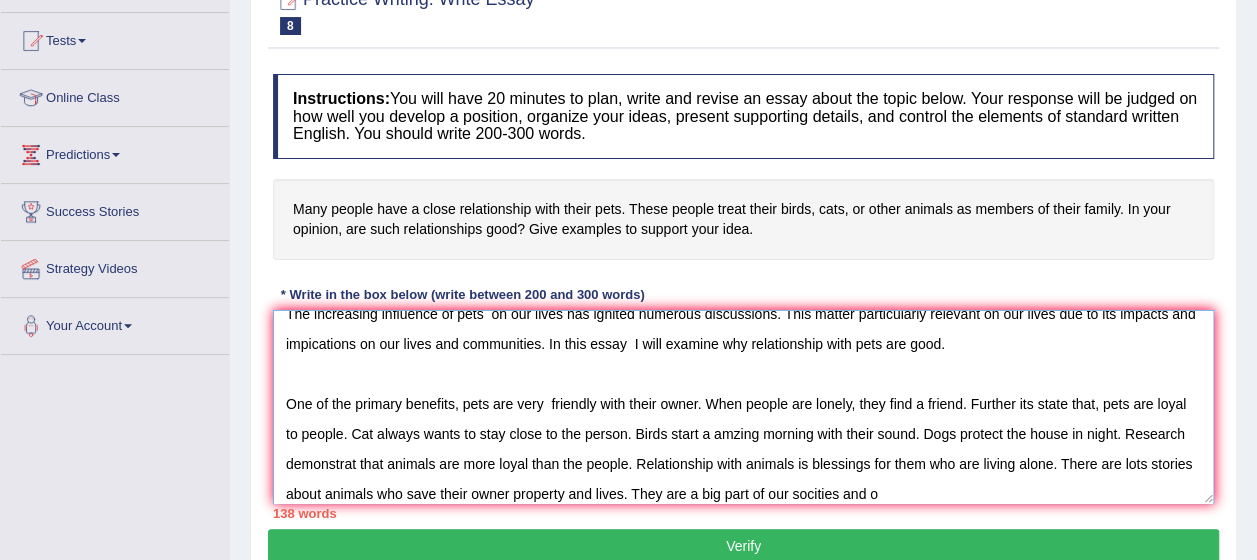 click on "The increasing influence of pets  on our lives has ignited numerous discussions. This matter particularly relevant on our lives due to its impacts and impications on our lives and communities. In this essay  I will examine why relationship with pets are good.
One of the primary benefits, pets are very  friendly with their owner. When people are lonely, they find a friend. Further its state that, pets are loyal to people. Cat always wants to stay close to the person. Birds start a amzing morning with their sound. Dogs protect the house in night. Research demonstrat that animals are more loyal than the people. Relationship with animals is blessings for them who are living alone. There are lots stories about animals who save their owner property and lives. They are a big part of our socities and o" at bounding box center [743, 407] 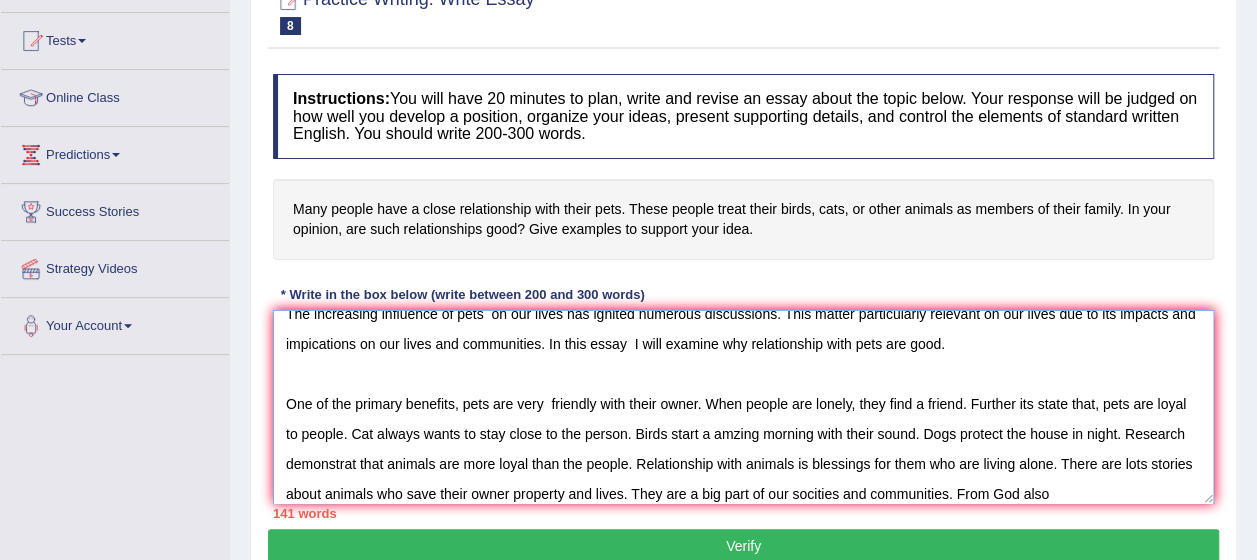 click on "The increasing influence of pets  on our lives has ignited numerous discussions. This matter particularly relevant on our lives due to its impacts and impications on our lives and communities. In this essay  I will examine why relationship with pets are good.
One of the primary benefits, pets are very  friendly with their owner. When people are lonely, they find a friend. Further its state that, pets are loyal to people. Cat always wants to stay close to the person. Birds start a amzing morning with their sound. Dogs protect the house in night. Research demonstrat that animals are more loyal than the people. Relationship with animals is blessings for them who are living alone. There are lots stories about animals who save their owner property and lives. They are a big part of our socities and communities. From God also" at bounding box center (743, 407) 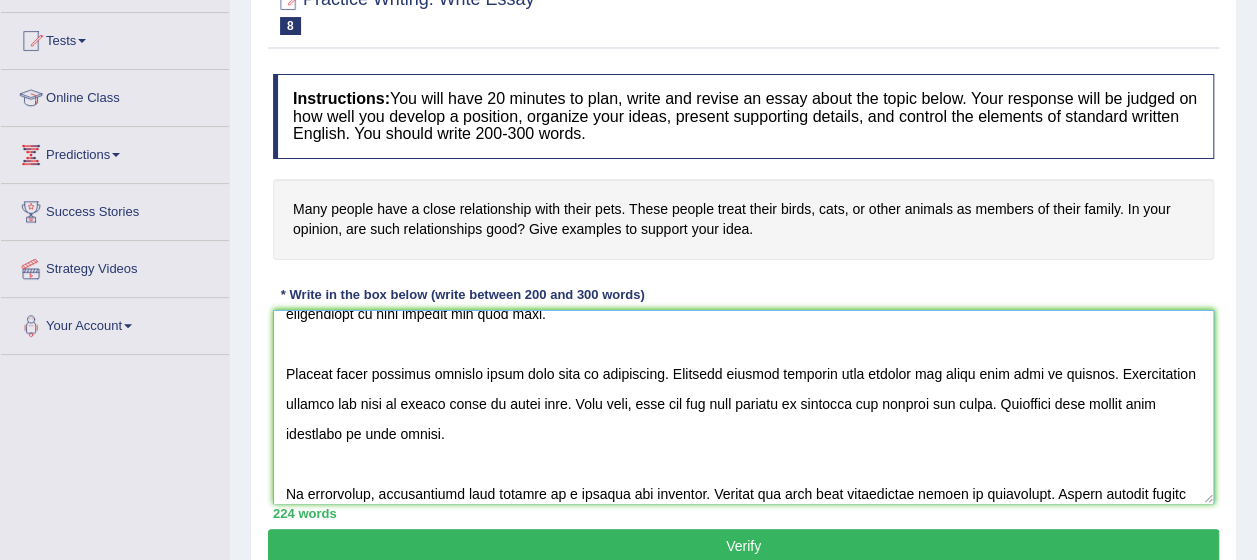 scroll, scrollTop: 258, scrollLeft: 0, axis: vertical 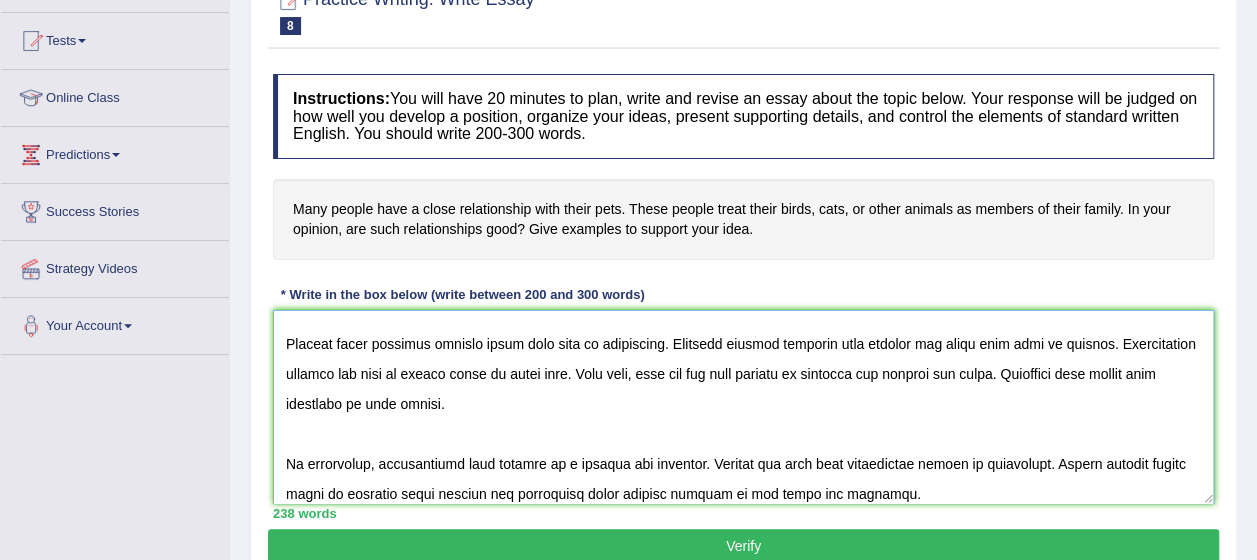 click at bounding box center [743, 407] 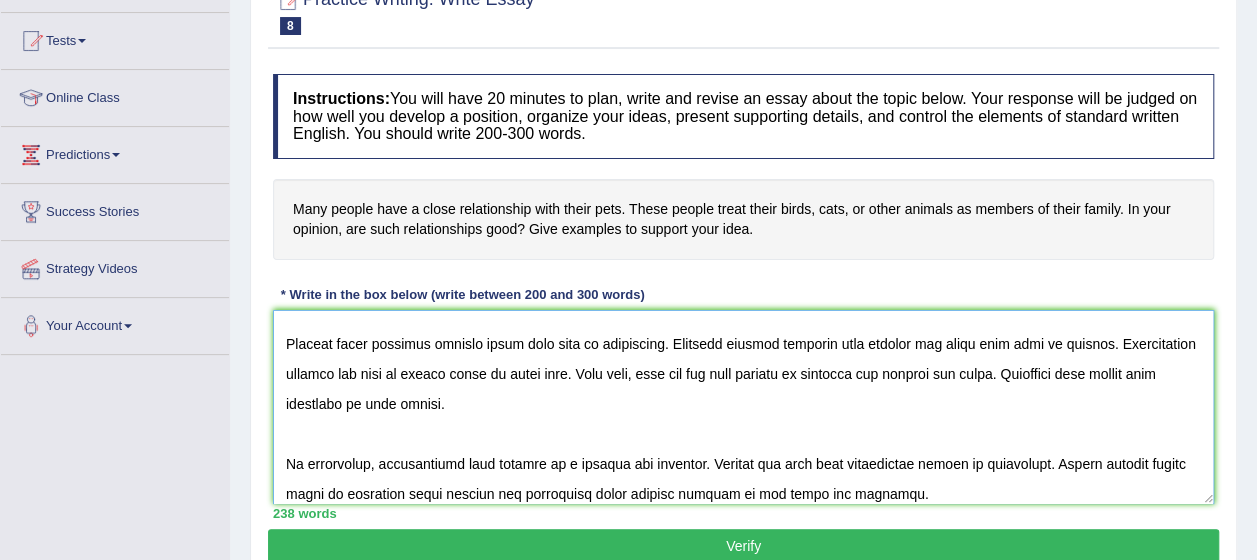 scroll, scrollTop: 270, scrollLeft: 0, axis: vertical 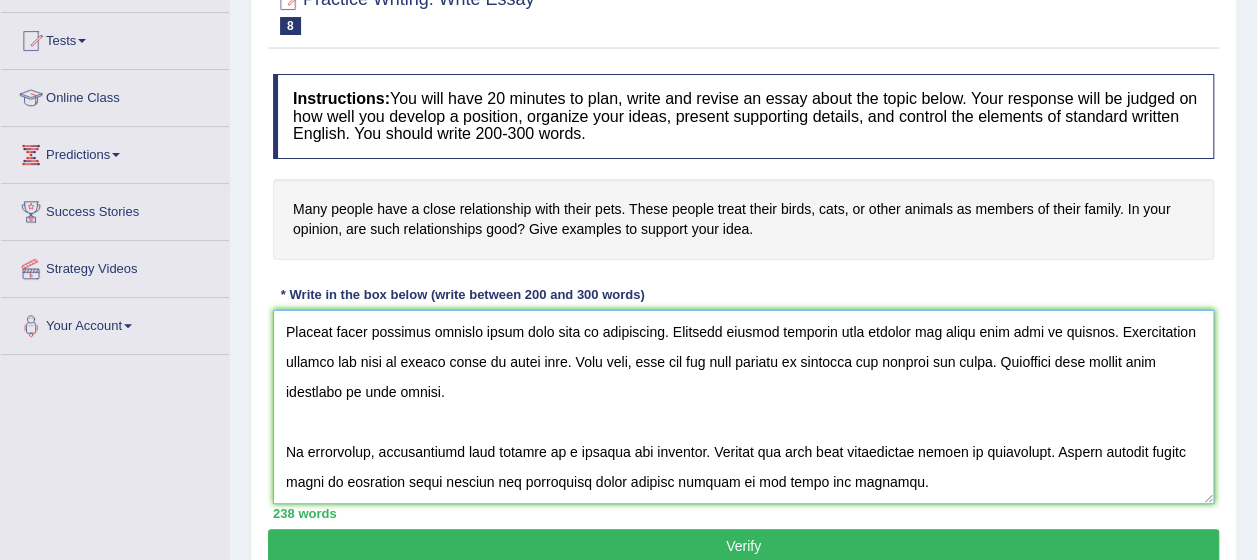 type on "The increasing influence of pets  on our lives has ignited numerous discussions. This matter particularly relevant on our lives due to its impacts and impications on our lives and communities. In this essay  I will examine why relationship with pets are good.
One of the primary benefits, pets are very  friendly with their owner. When people are lonely, they find a friend. Further its state that, pets are loyal to people. Cat always wants to stay close to the person. Birds start a amzing morning with their sound. Dogs protect the house in night. Research demonstrat that animals are more loyal than the people. Relationship with animals is blessings for them who are living alone. There are lots stories about animals who save their owner property and lives. They are a big part of our socities and communities. Also from good we have a instruction to love animals and care them.
Despite these benefits animals comes with lots of challenges. Numerous studies indicate that animals can comes with lots of disease. P..." 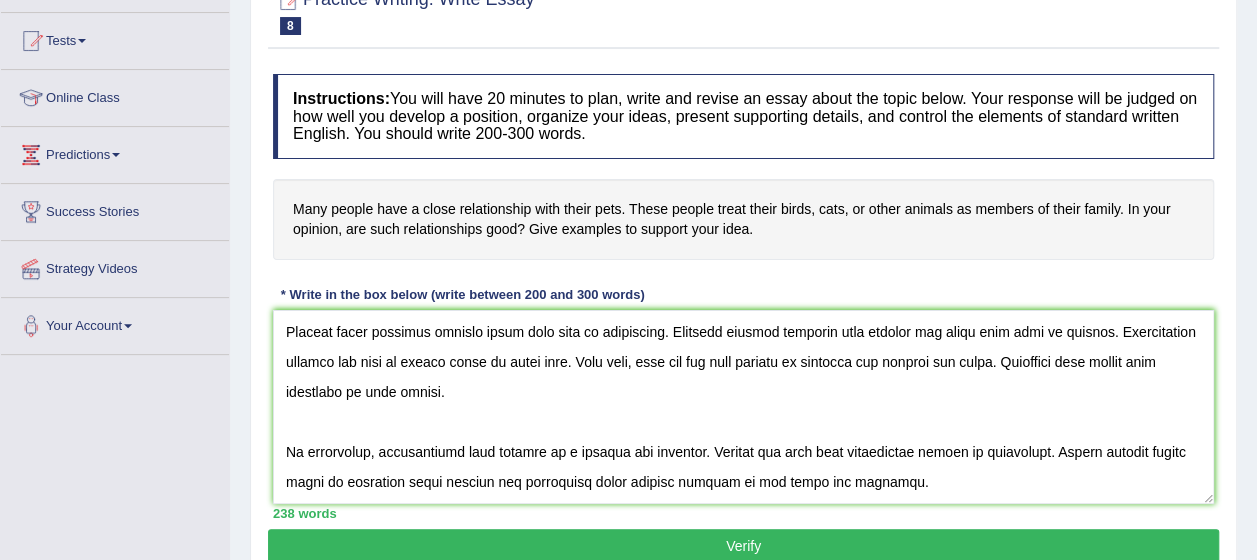 click on "Verify" at bounding box center (743, 546) 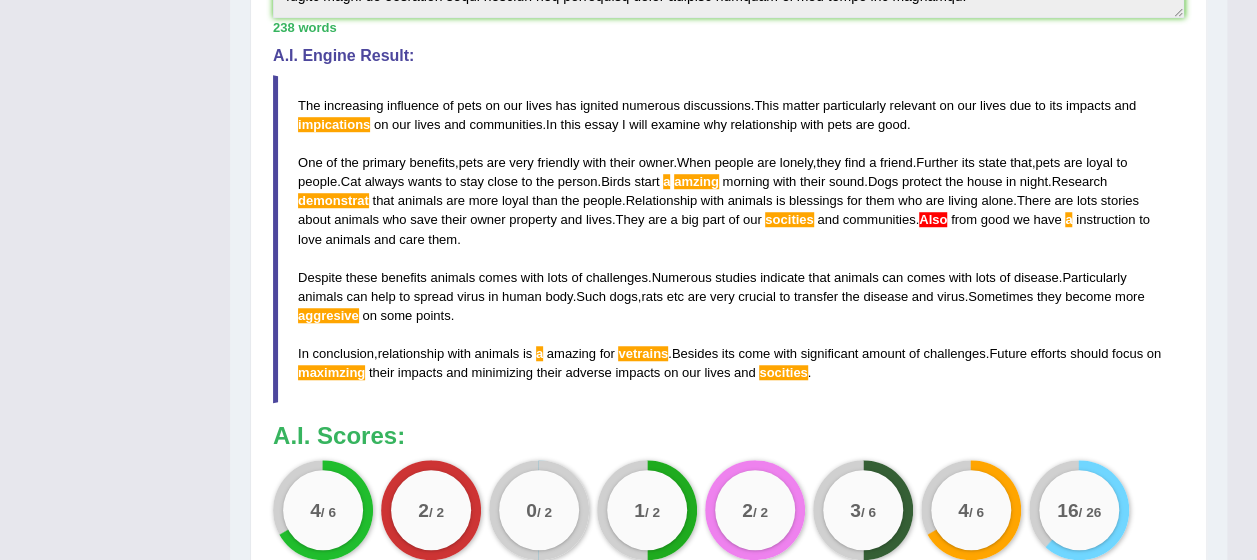 scroll, scrollTop: 650, scrollLeft: 0, axis: vertical 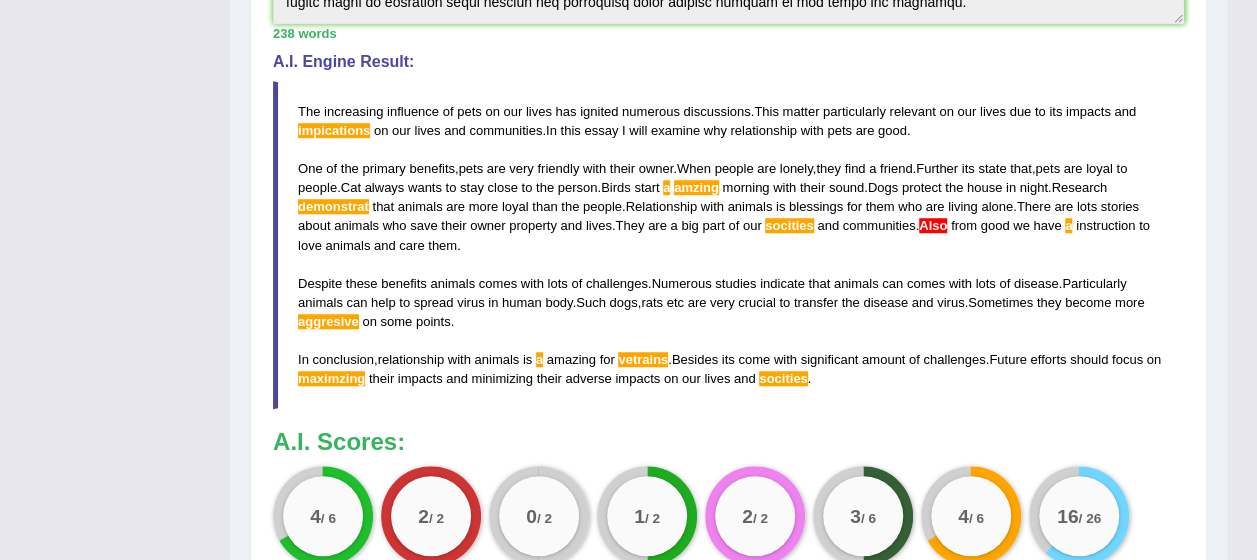 click on "have" at bounding box center (1047, 225) 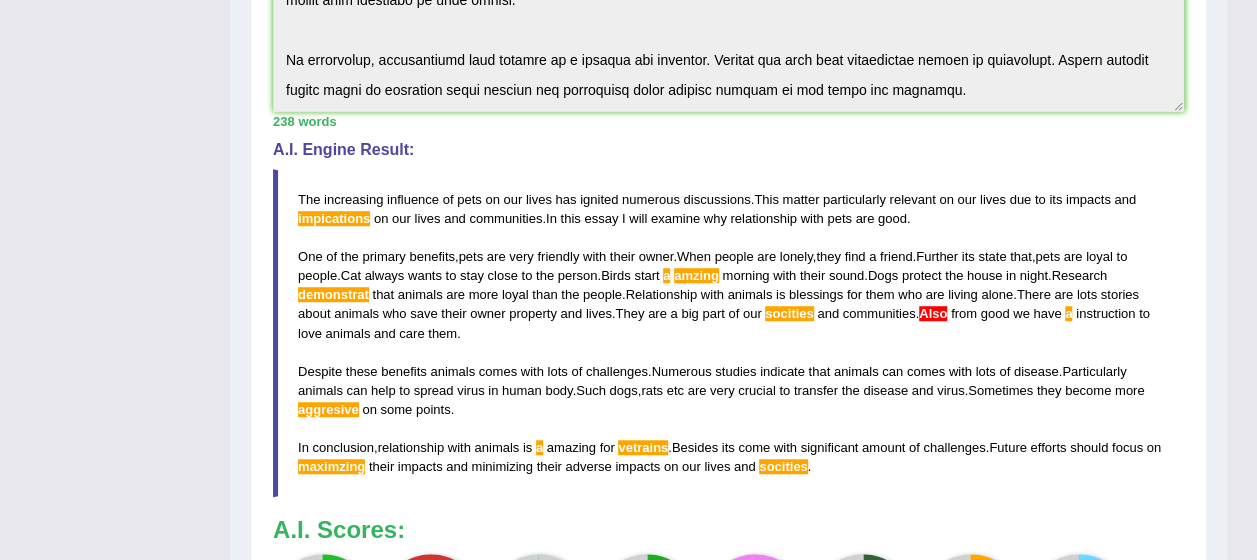 scroll, scrollTop: 562, scrollLeft: 0, axis: vertical 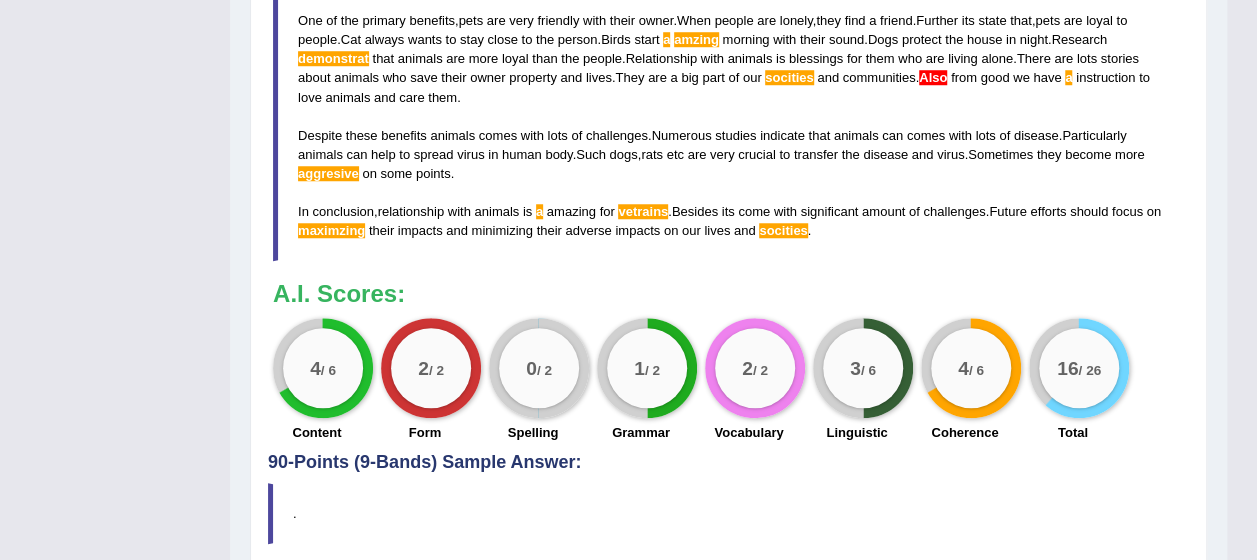 drag, startPoint x: 818, startPoint y: 229, endPoint x: 436, endPoint y: 58, distance: 418.5272 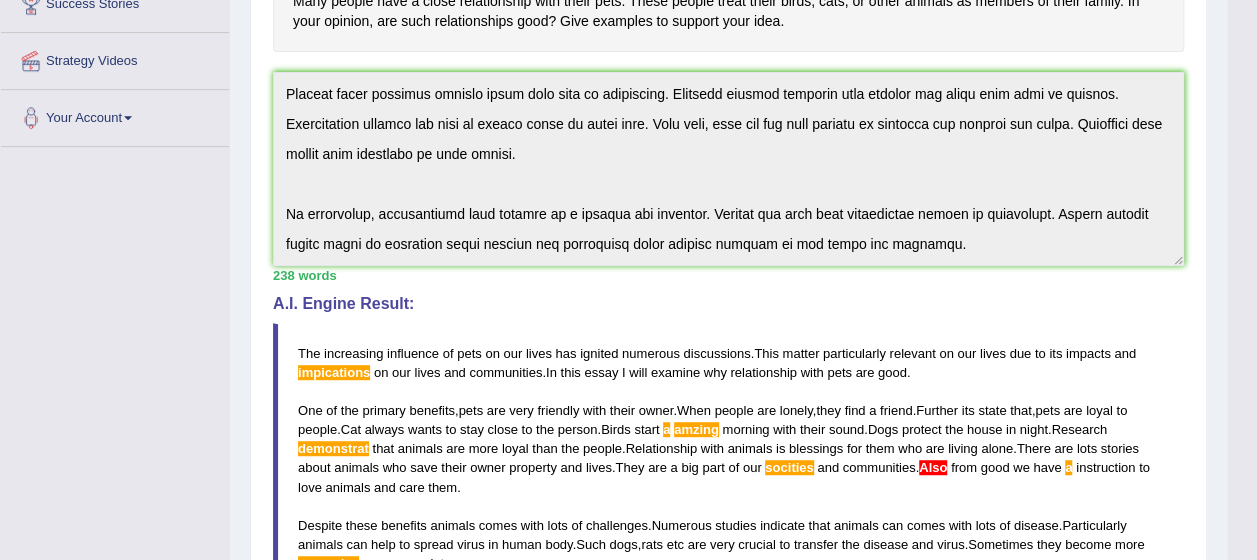 scroll, scrollTop: 366, scrollLeft: 0, axis: vertical 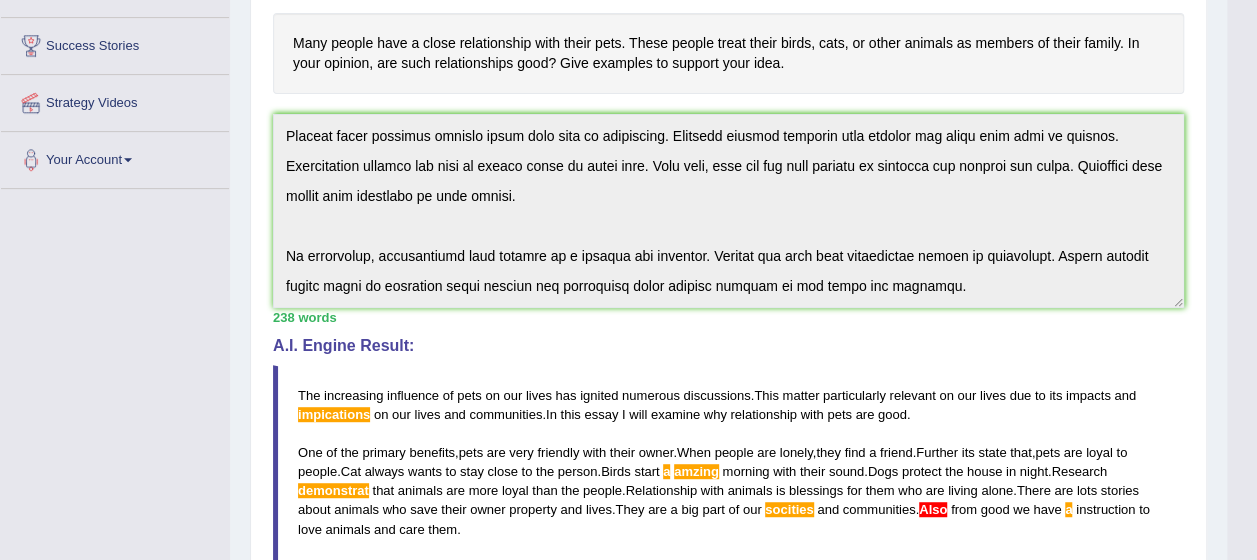 click on "Instructions:  You will have 20 minutes to plan, write and revise an essay about the topic below. Your response will be judged on how well you develop a position, organize your ideas, present supporting details, and control the elements of standard written English. You should write 200-300 words.
Many people have a close relationship with their pets. These people treat their birds, cats, or other animals as members of their family. In your opinion, are such relationships good? Give examples to support your idea. * Write in the box below (write between 200 and 300 words) 238 words Written Keywords:  people  close  relationship  pets  birds  animals  good  love  care  care  living  future A.I. Engine Result: The   increasing   influence   of   pets     on   our   lives   has   ignited   numerous   discussions .  This   matter   particularly   relevant   on   our   lives   due   to   its   impacts   and   impications   on   our   lives   and   communities .  In   this   essay     I   will   examine" at bounding box center [728, 391] 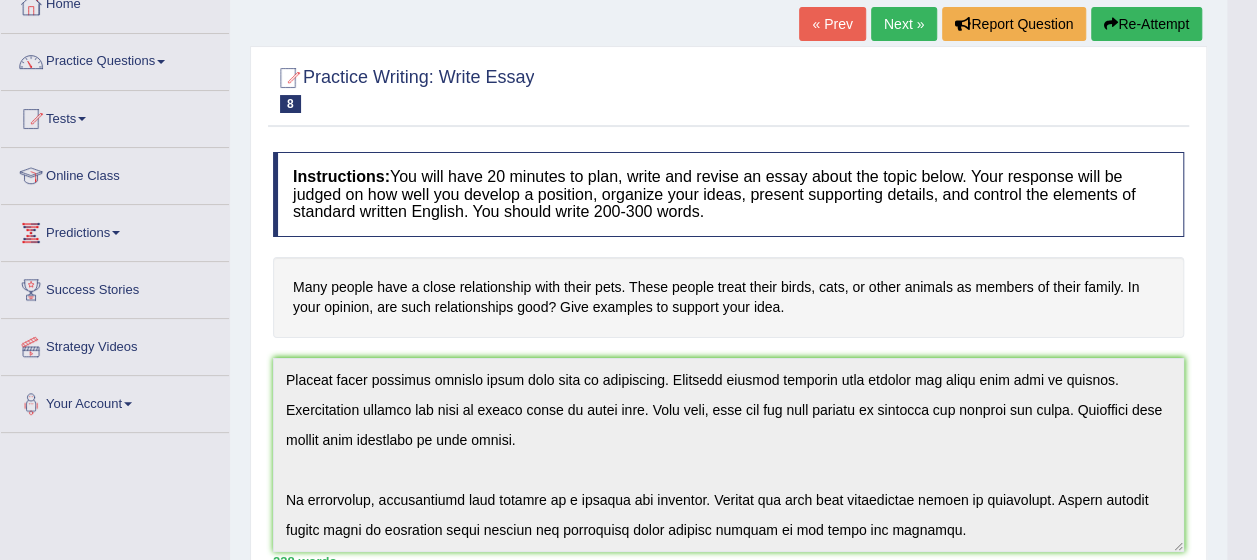 scroll, scrollTop: 0, scrollLeft: 0, axis: both 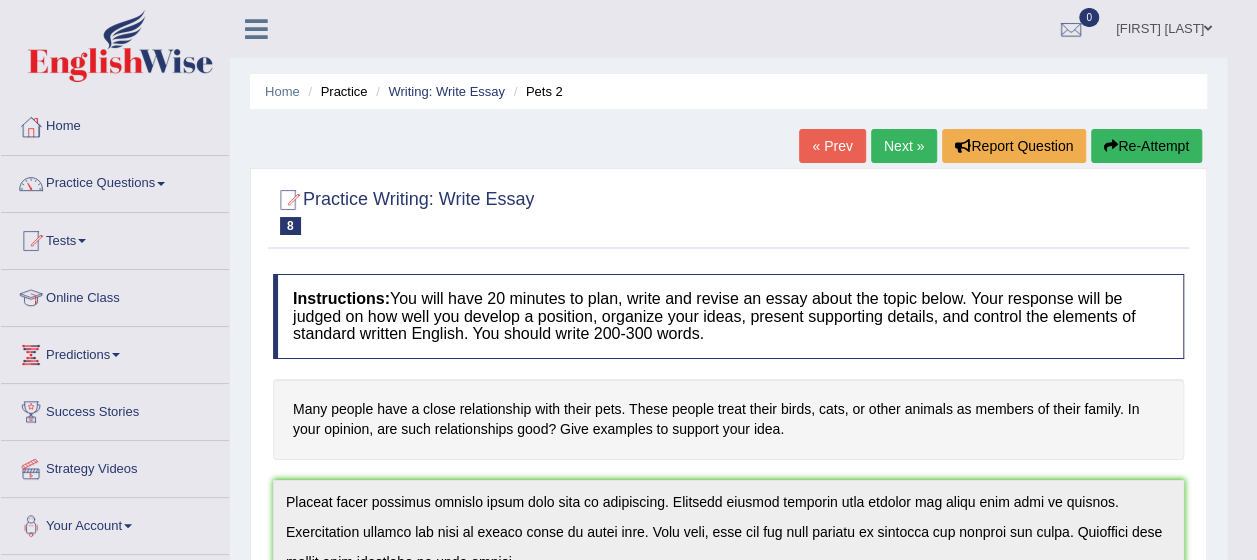 click on "Re-Attempt" at bounding box center [1146, 146] 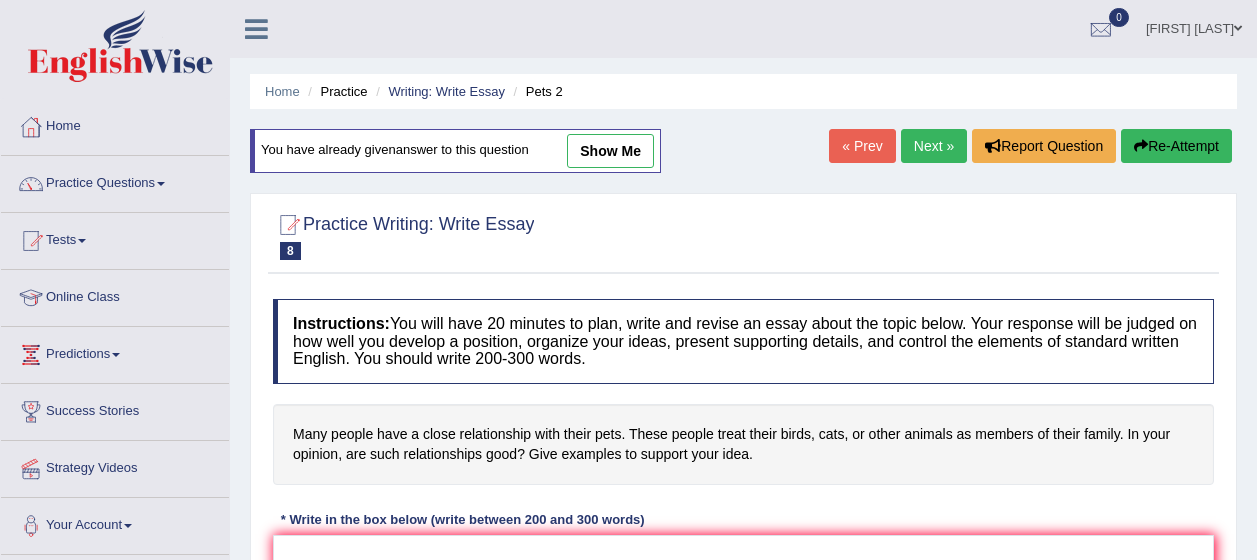 click at bounding box center (743, 632) 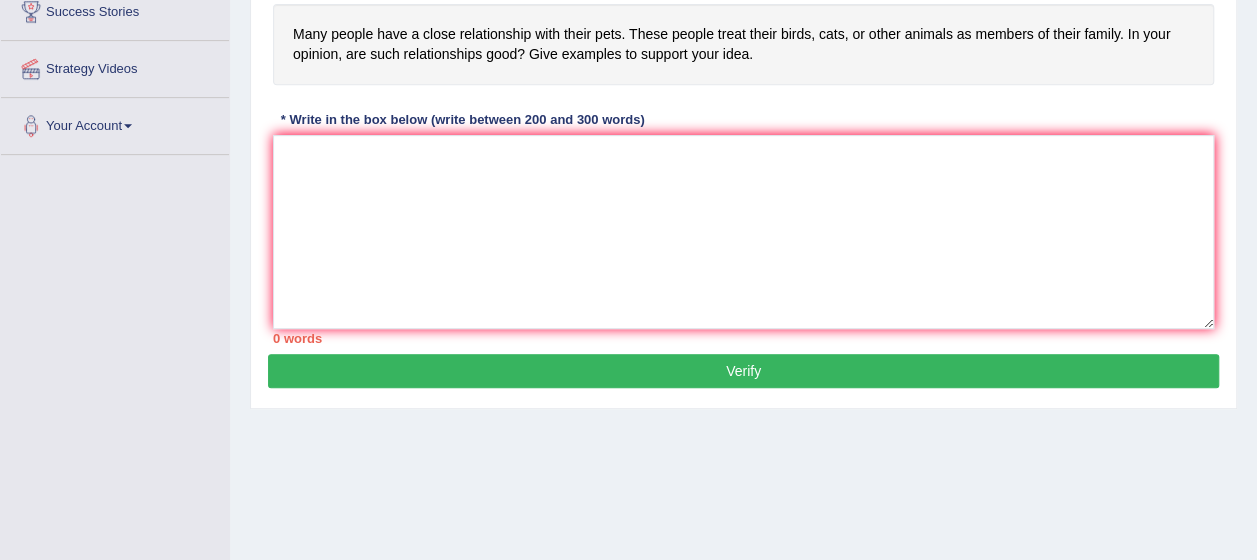 scroll, scrollTop: 0, scrollLeft: 0, axis: both 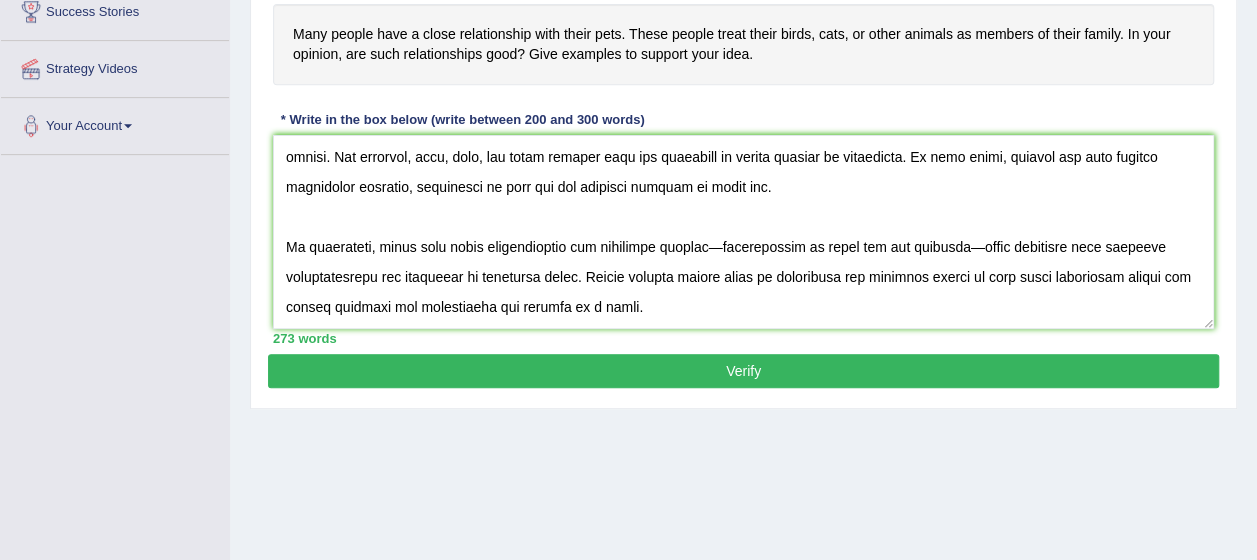 type on "The increasing influence of pets on our lives has sparked widespread discussion. This matter is particularly relevant due to its impact on individuals and communities. In this essay, I will examine the positive aspects of human-animal relationships and acknowledge some of the associated challenges.
One of the primary benefits of having pets is the emotional support they provide. Pets are often seen as loyal companions, especially for people who live alone. For example, cats tend to stay close to their owners and offer a sense of comfort, while birds create a cheerful atmosphere with their morning songs. Dogs, on the other hand, are known for their protective nature, often guarding homes at night. Research has demonstrated that pets can be more loyal and emotionally responsive than humans in some cases. There are numerous stories of animals saving their owners from danger or alerting them to emergencies. As such, pets are an integral part of society, and many religious or moral teachings encourage compassi..." 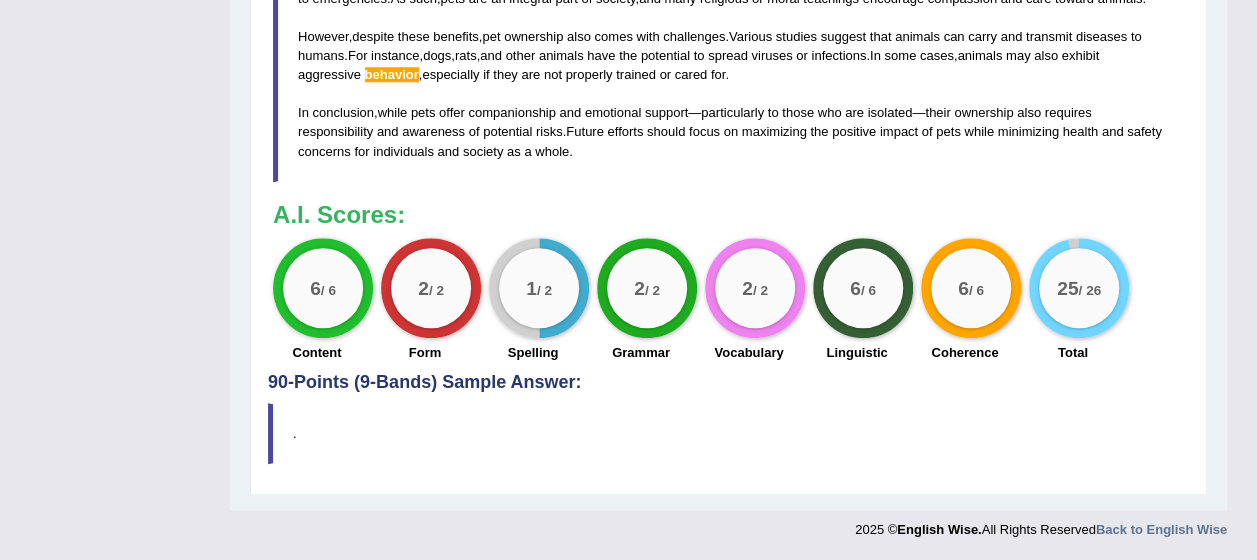 scroll, scrollTop: 942, scrollLeft: 0, axis: vertical 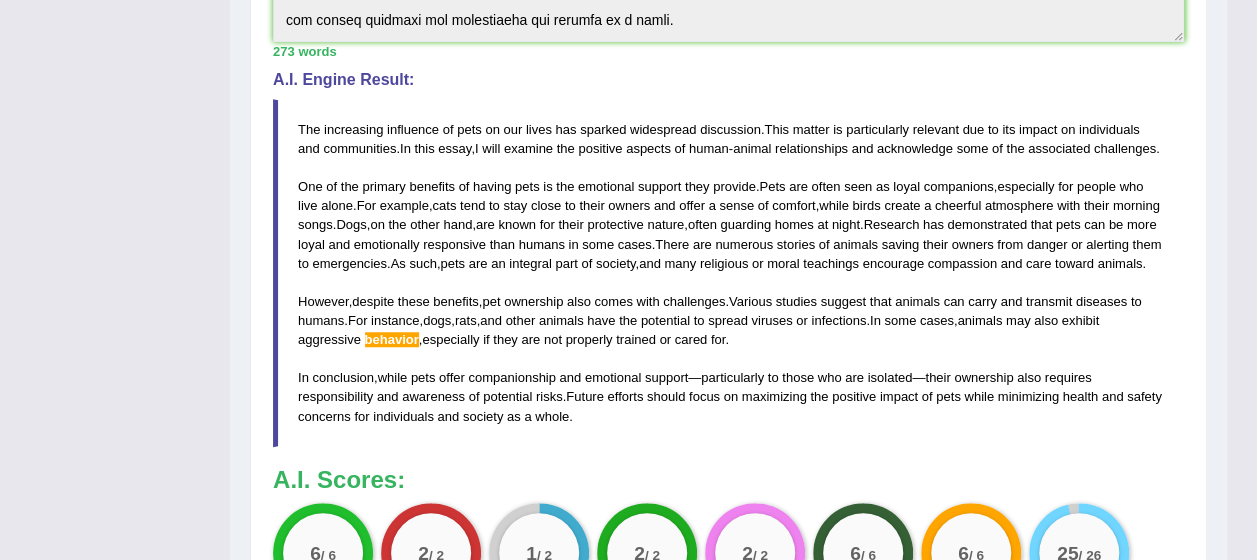 drag, startPoint x: 865, startPoint y: 336, endPoint x: 1124, endPoint y: 336, distance: 259 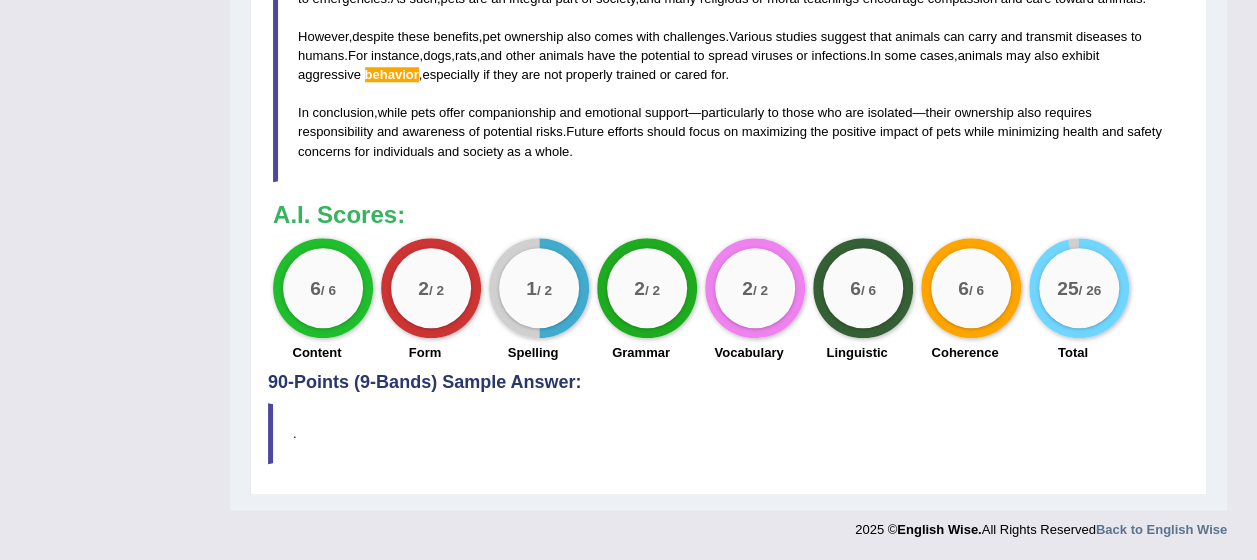 scroll, scrollTop: 942, scrollLeft: 0, axis: vertical 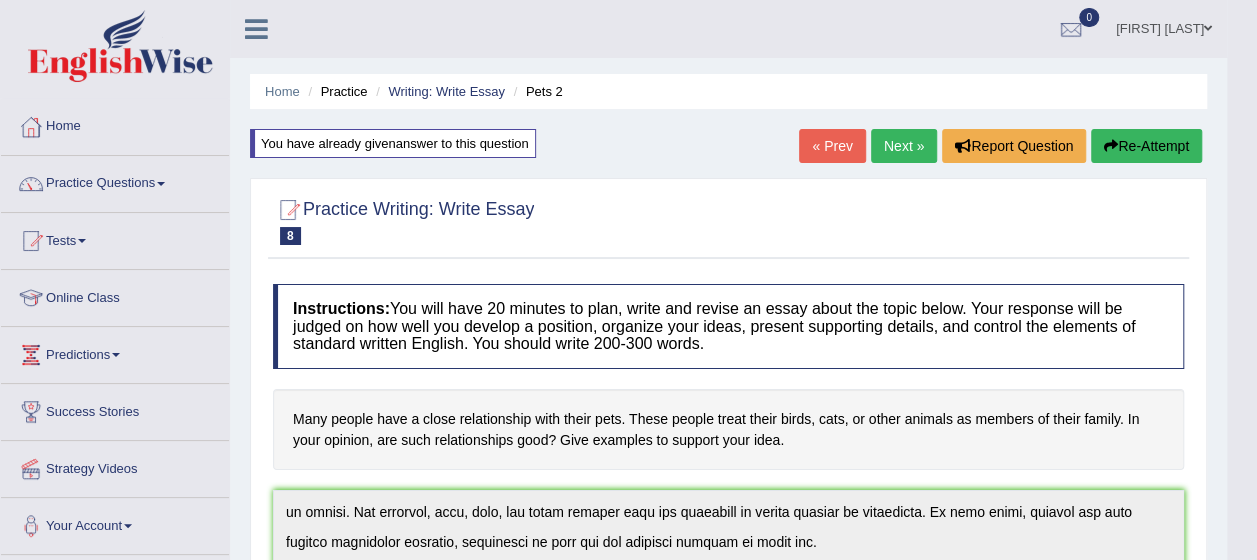 click on "Pets 2" at bounding box center [0, 0] 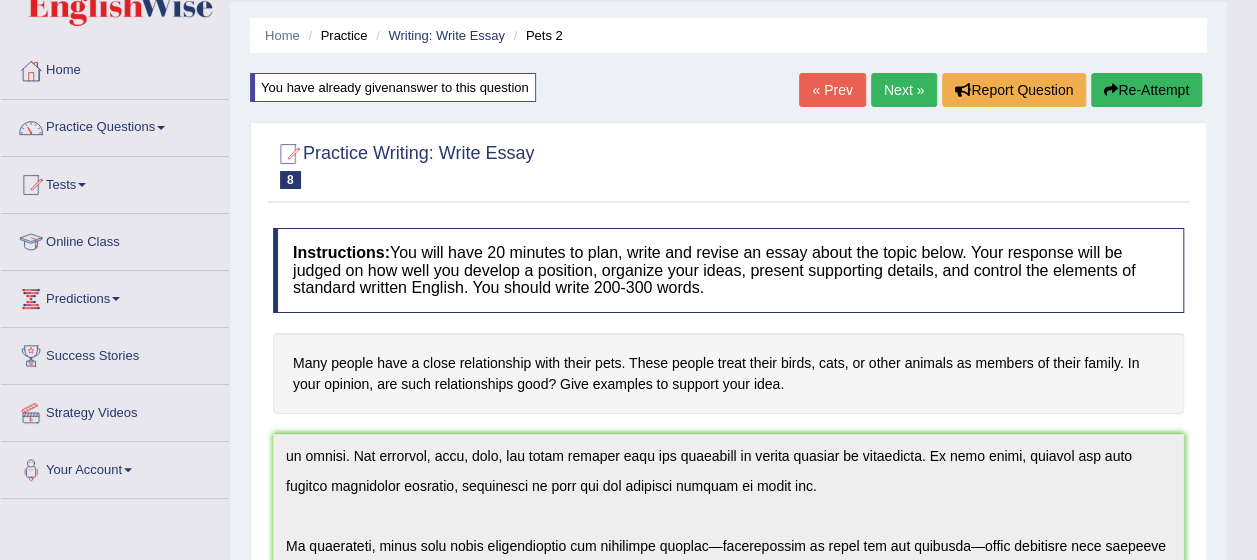 scroll, scrollTop: 0, scrollLeft: 0, axis: both 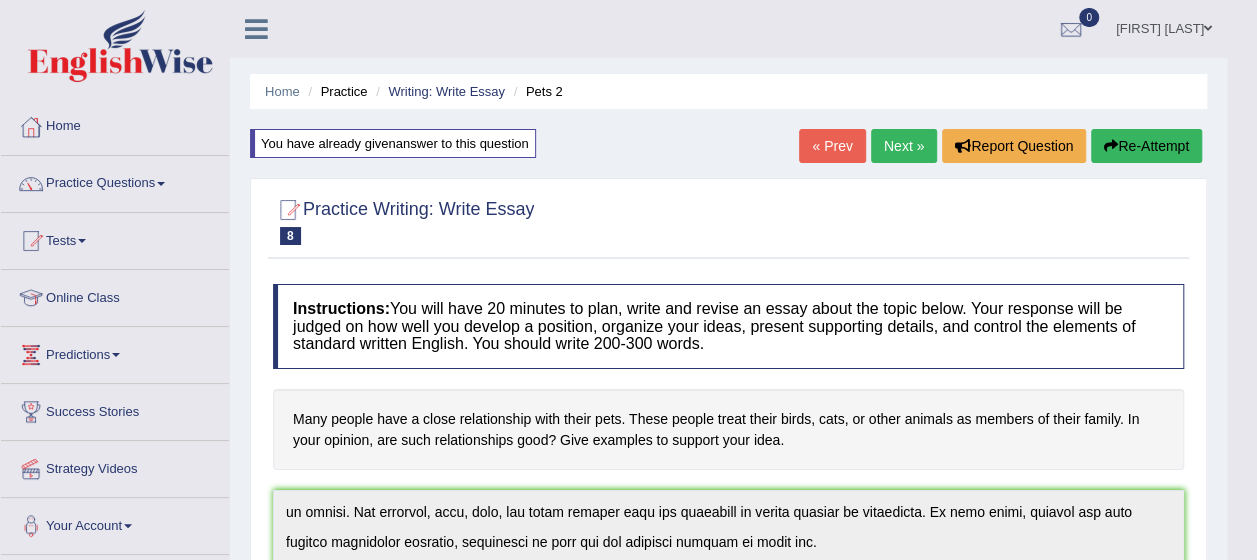 click on "You have already given   answer to this question" at bounding box center (393, 143) 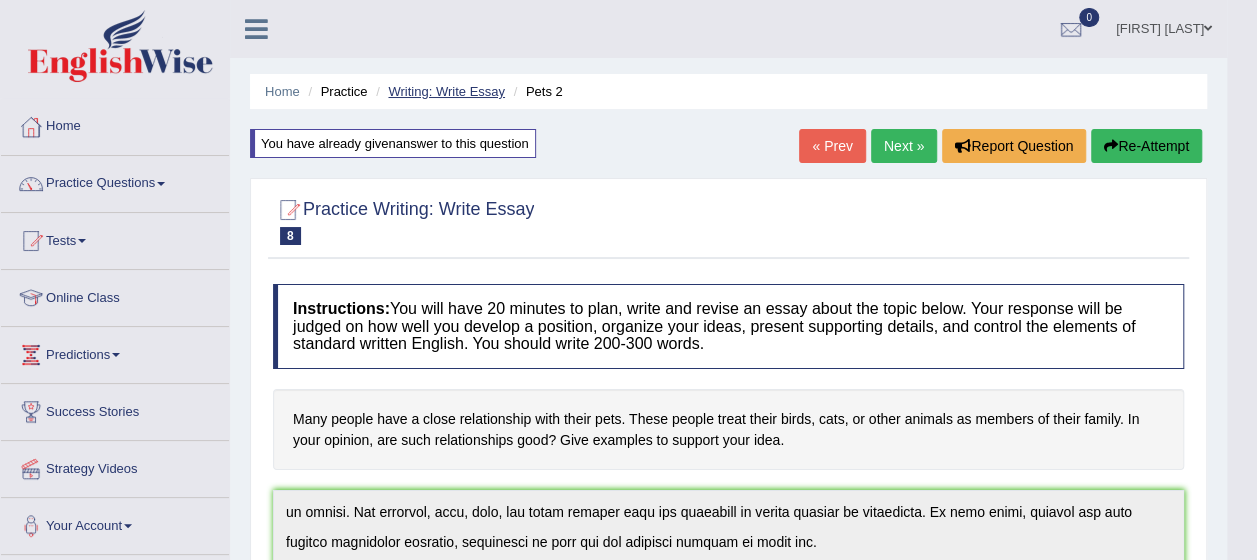 click on "Writing: Write Essay" at bounding box center [446, 91] 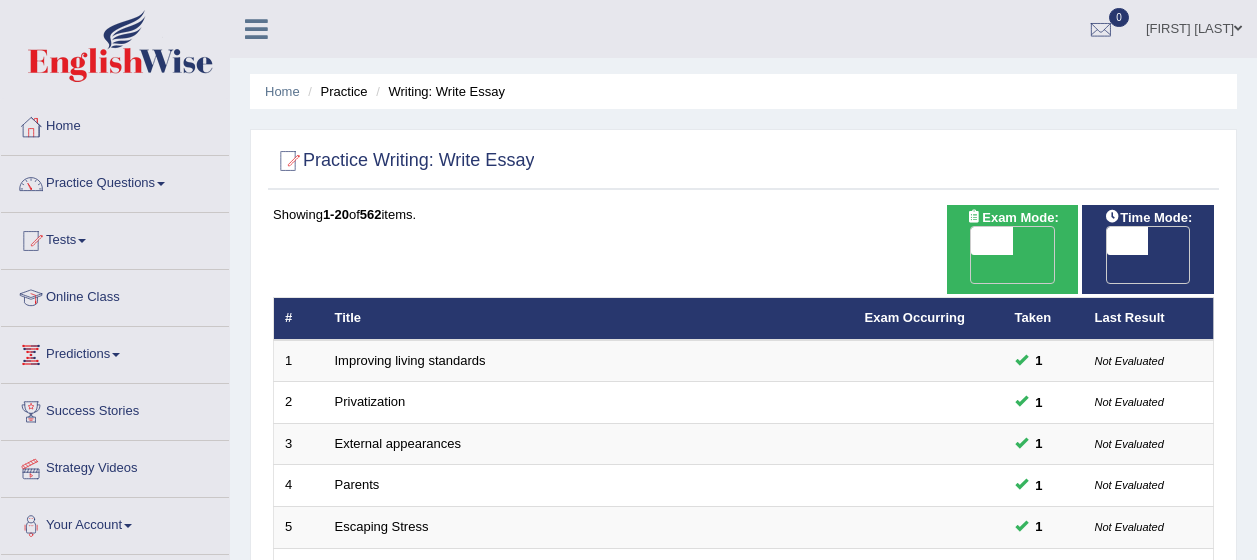 scroll, scrollTop: 754, scrollLeft: 0, axis: vertical 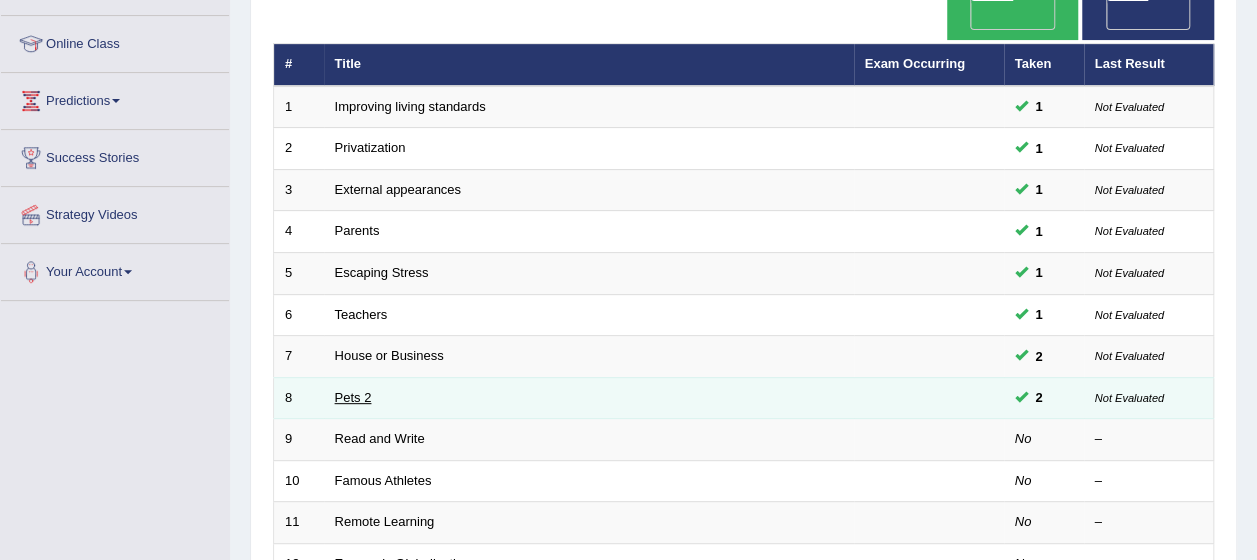 click on "Pets 2" at bounding box center (353, 397) 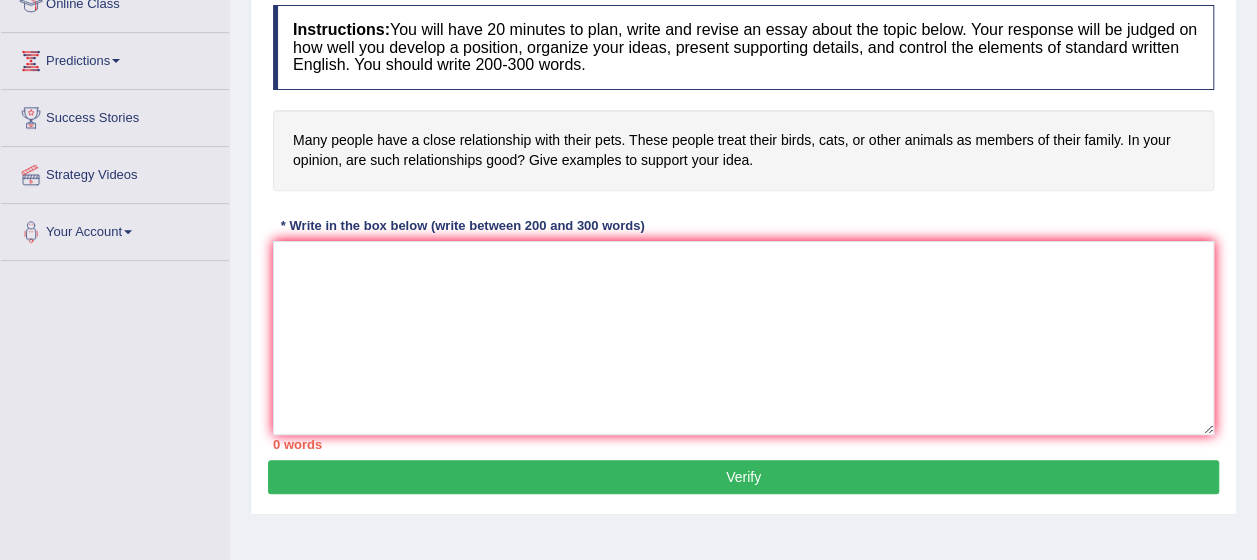 scroll, scrollTop: 0, scrollLeft: 0, axis: both 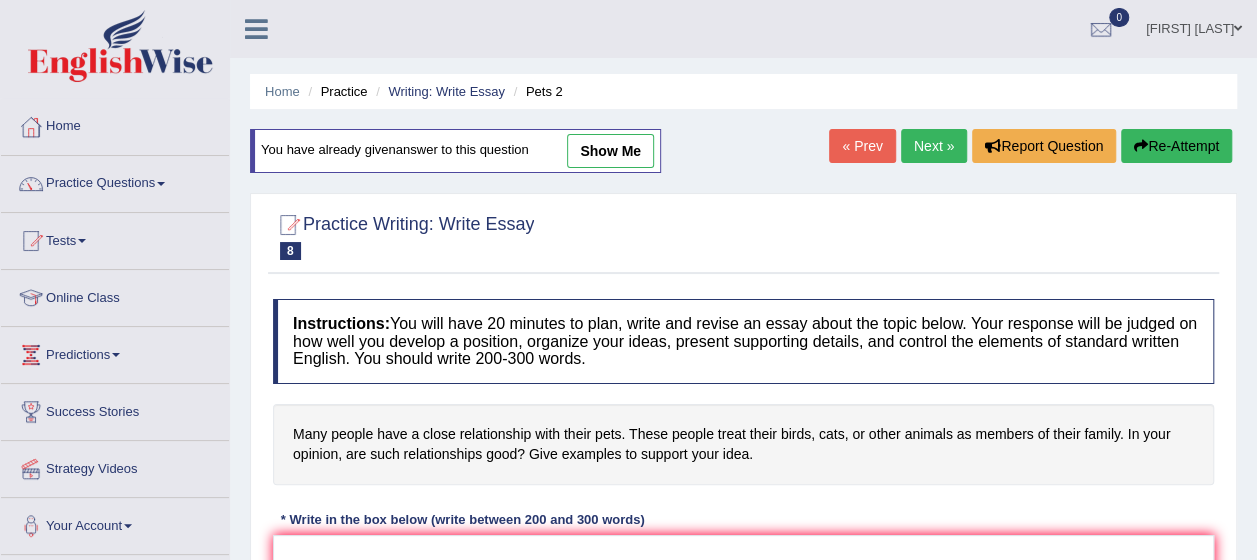 click on "Home
Practice
Writing: Write Essay
Pets 2
You have already given   answer to this question
show me
« Prev Next »  Report Question  Re-Attempt
Practice Writing: Write Essay
8
Pets 2
Instructions:  You will have 20 minutes to plan, write and revise an essay about the topic below. Your response will be judged on how well you develop a position, organize your ideas, present supporting details, and control the elements of standard written English. You should write 200-300 words.
Many people have a close relationship with their pets. These people treat their birds, cats, or other animals as members of their family. In your opinion, are such relationships good? Give examples to support your idea. * Write in the box below (write between 200 and 300 words) 0 words Written Keywords:
6  / 6" at bounding box center [743, 500] 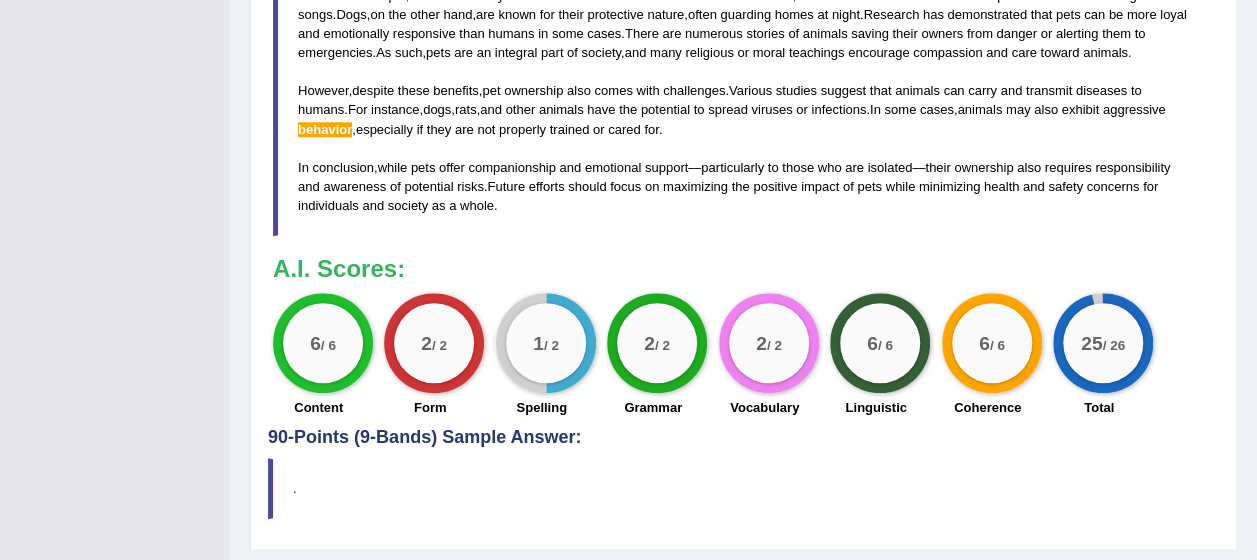 scroll, scrollTop: 933, scrollLeft: 0, axis: vertical 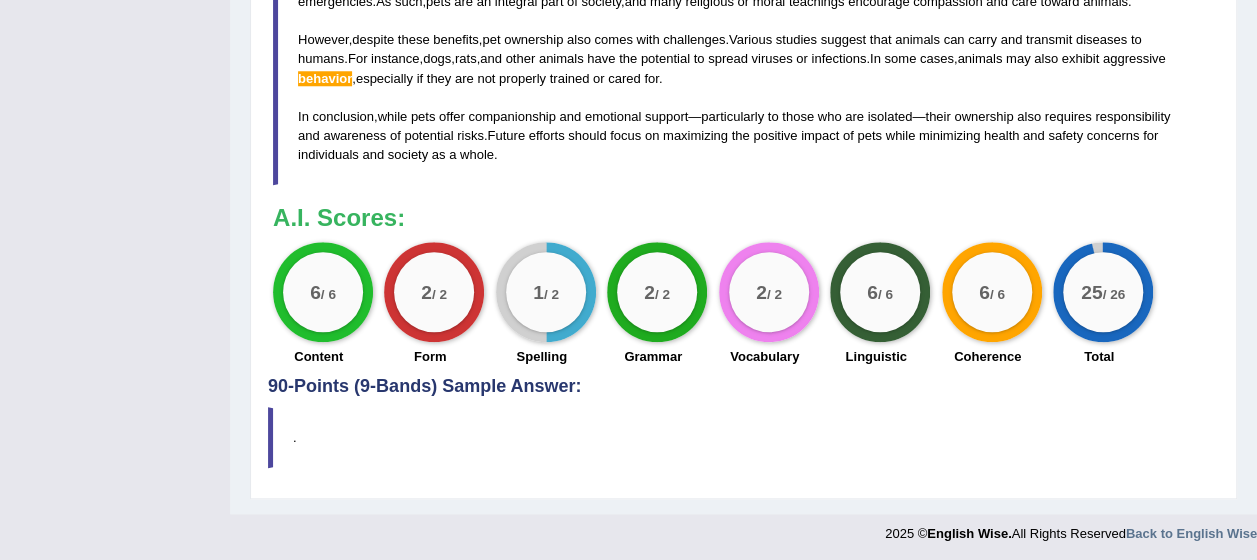 click on "." at bounding box center (743, 437) 